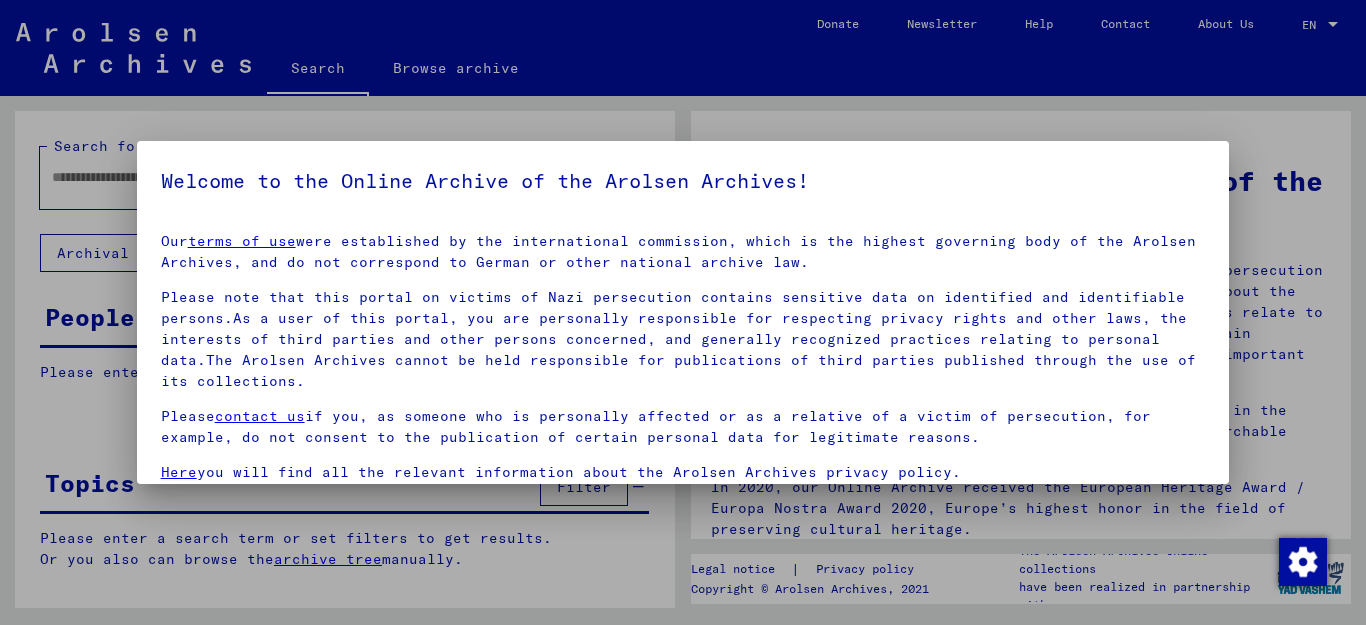 click on "I agree" at bounding box center (209, 675) 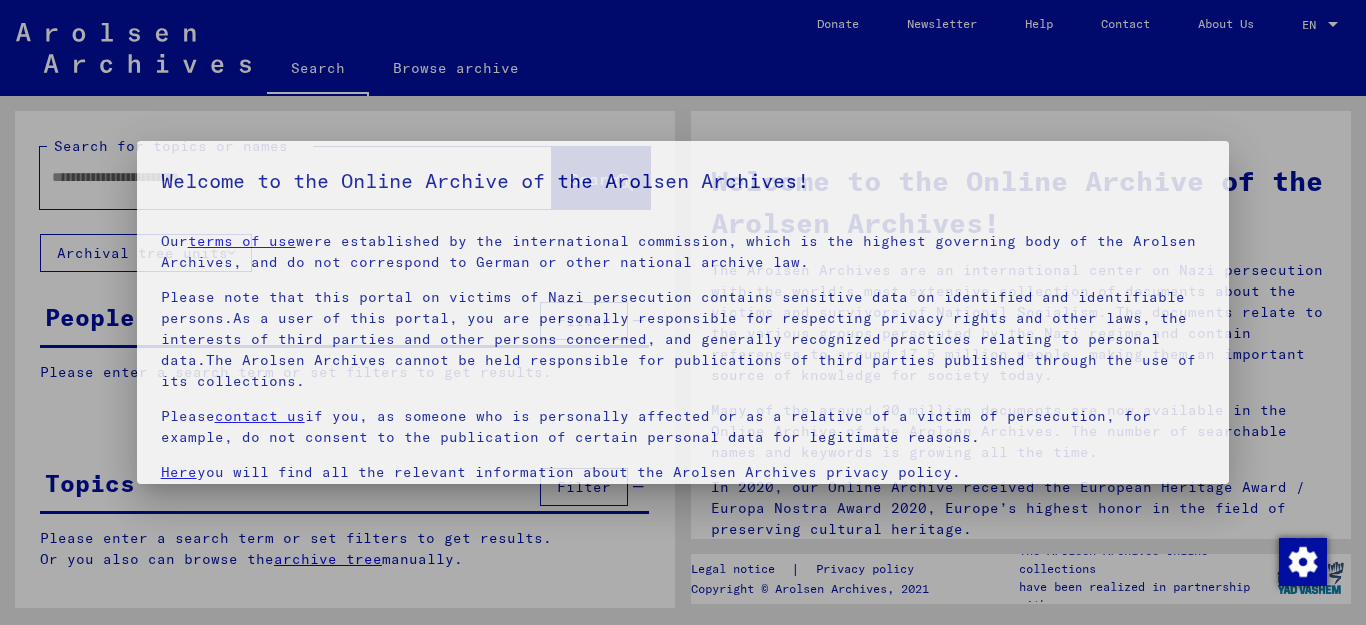 scroll, scrollTop: 0, scrollLeft: 0, axis: both 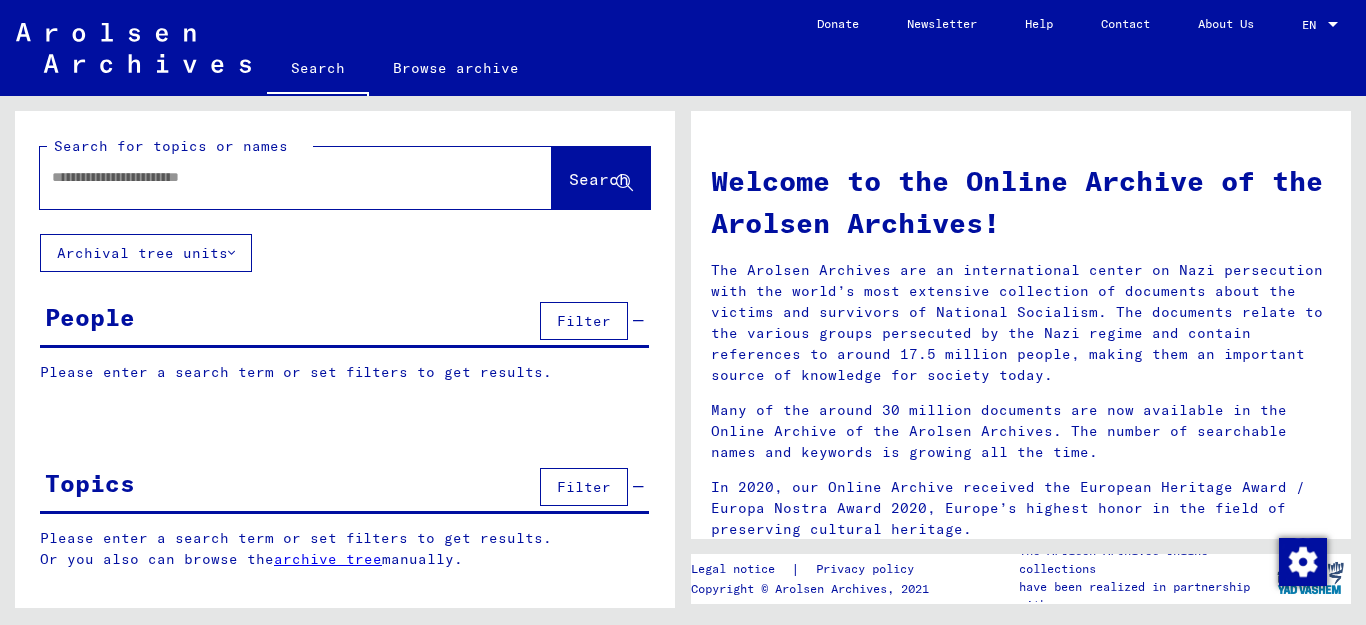 click at bounding box center [272, 177] 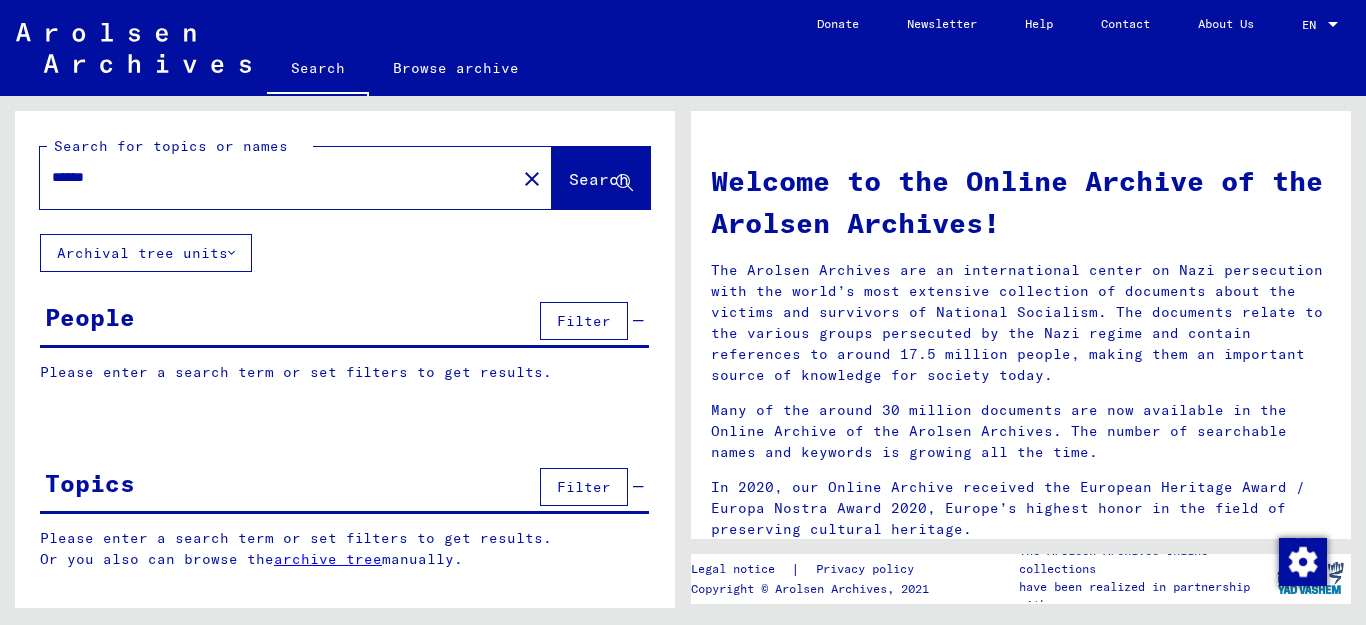 click on "******" at bounding box center (272, 177) 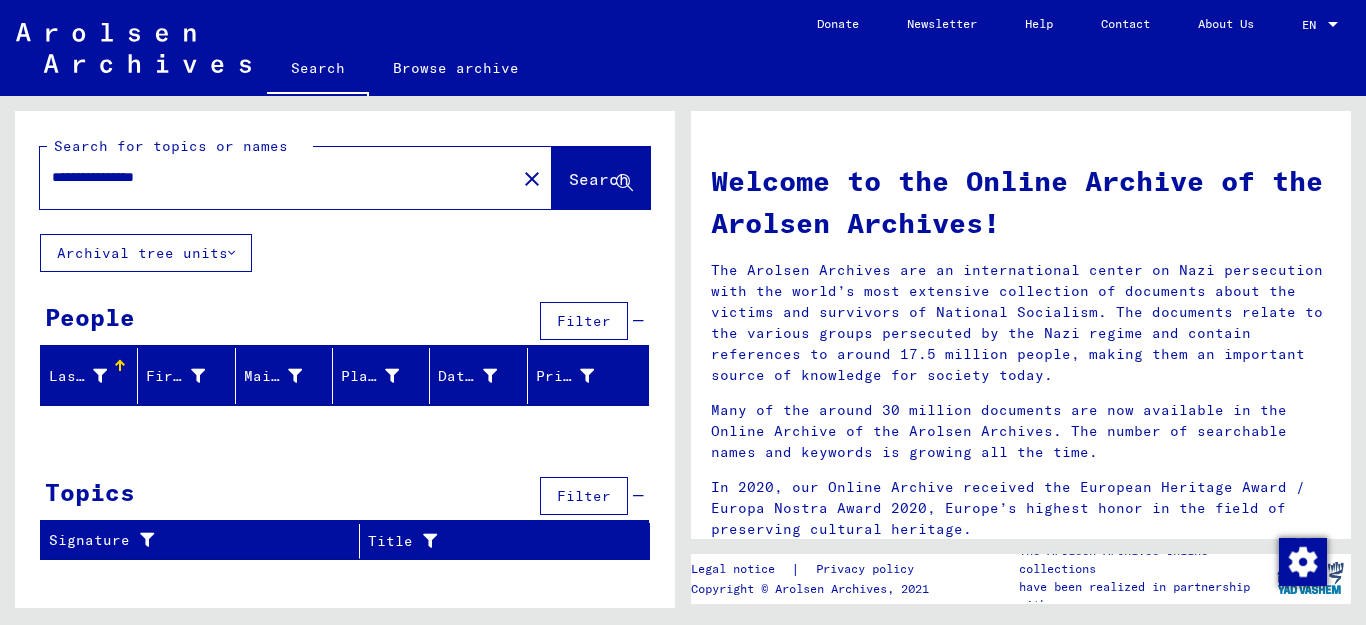 drag, startPoint x: 211, startPoint y: 168, endPoint x: 142, endPoint y: 180, distance: 70.035706 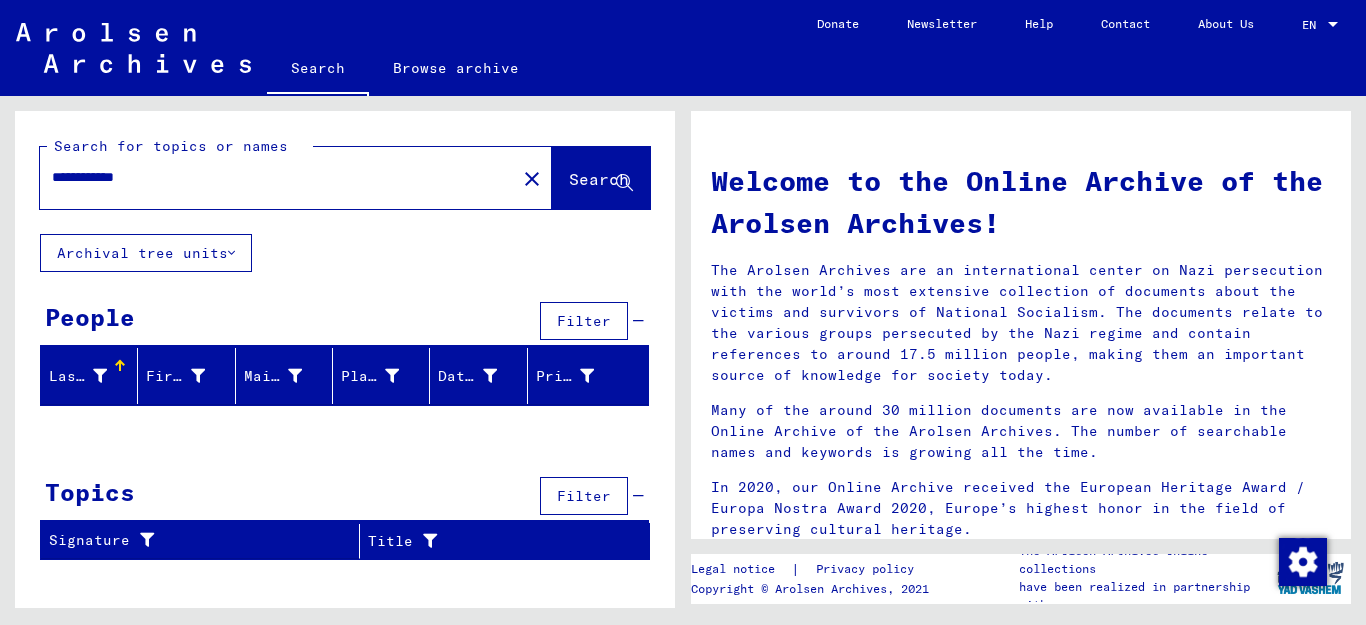drag, startPoint x: 184, startPoint y: 177, endPoint x: 124, endPoint y: 183, distance: 60.299255 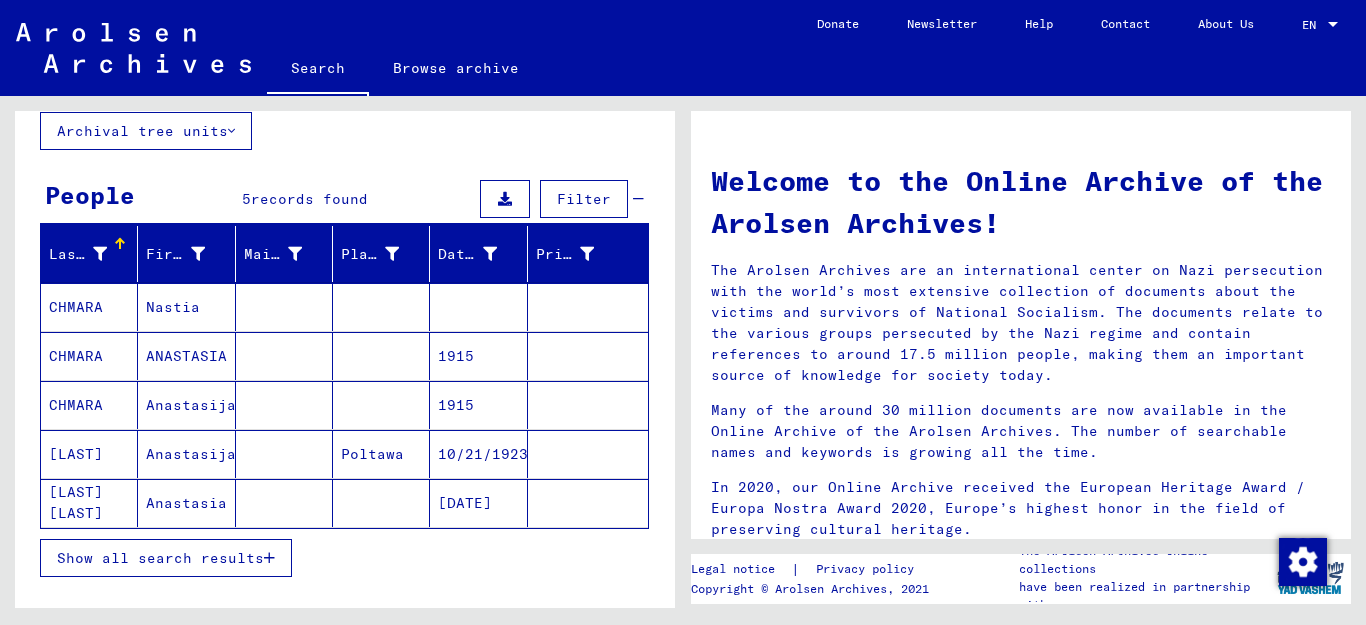 scroll, scrollTop: 127, scrollLeft: 0, axis: vertical 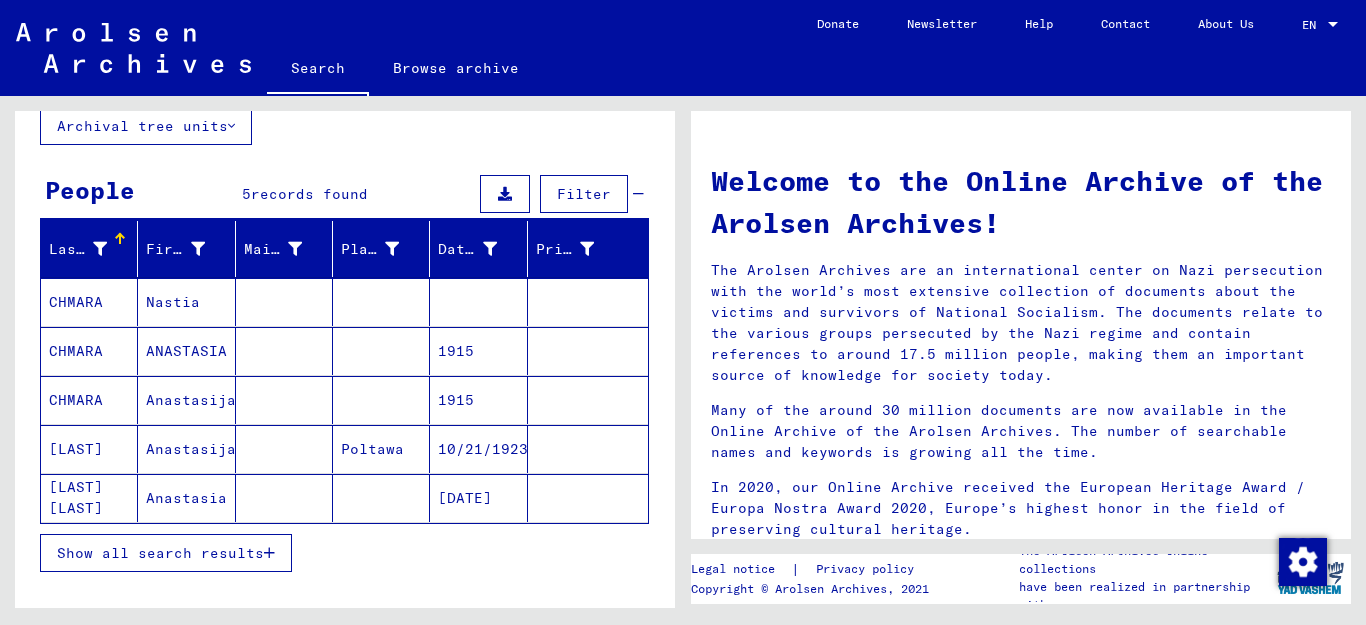 click at bounding box center [269, 553] 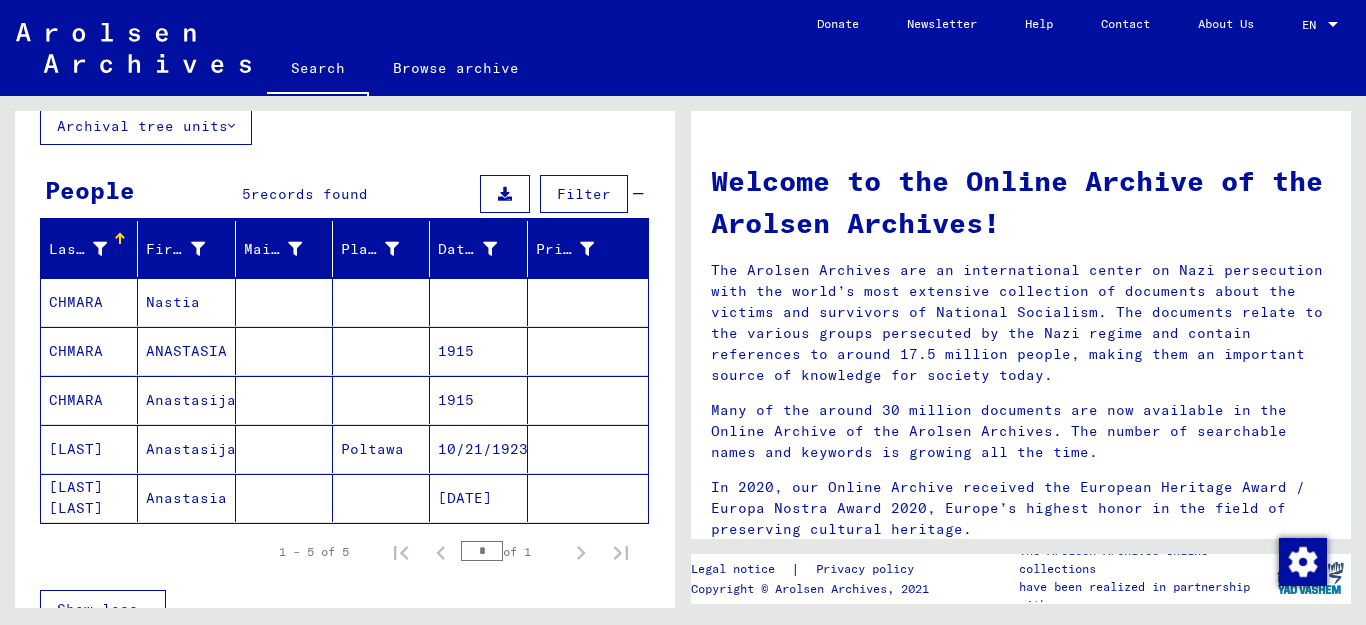 click on "CHMARA" at bounding box center (89, 400) 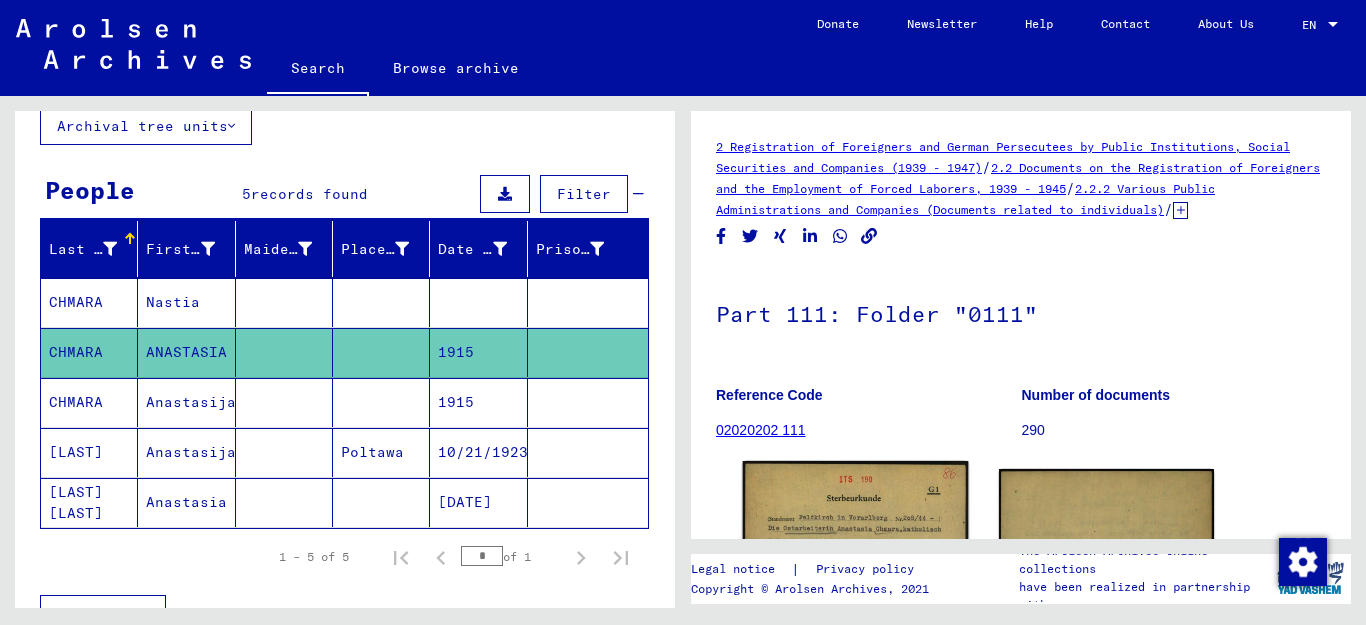 click 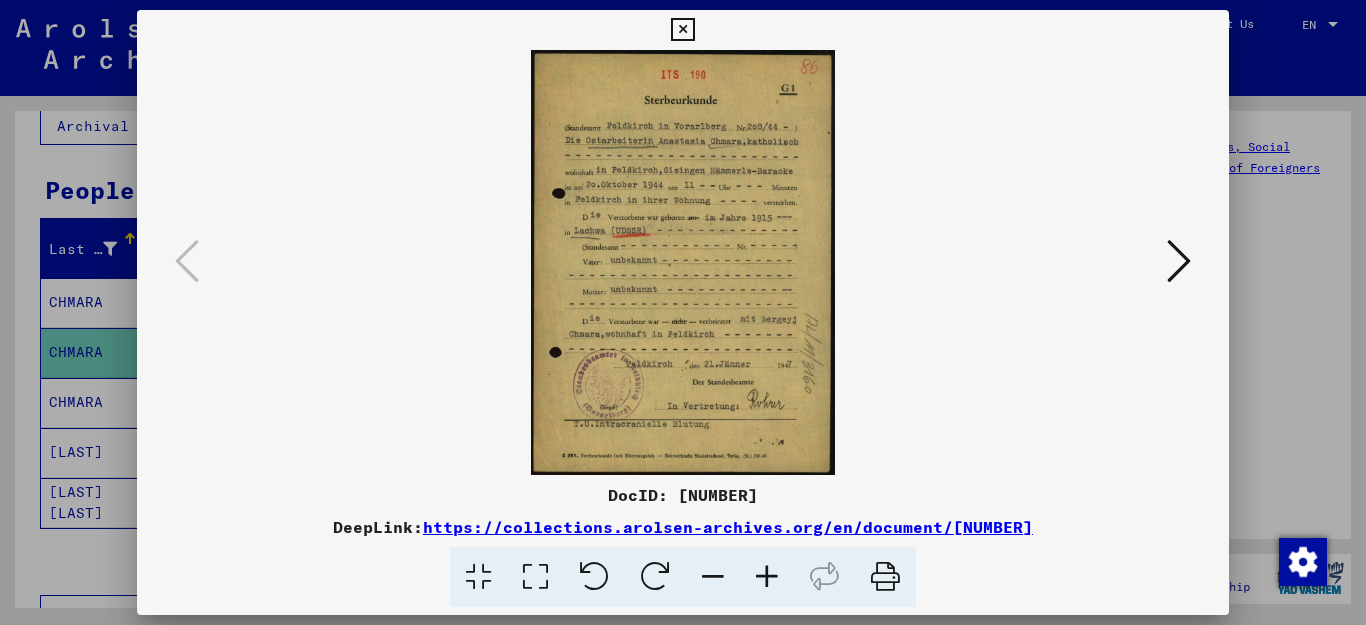scroll, scrollTop: 0, scrollLeft: 0, axis: both 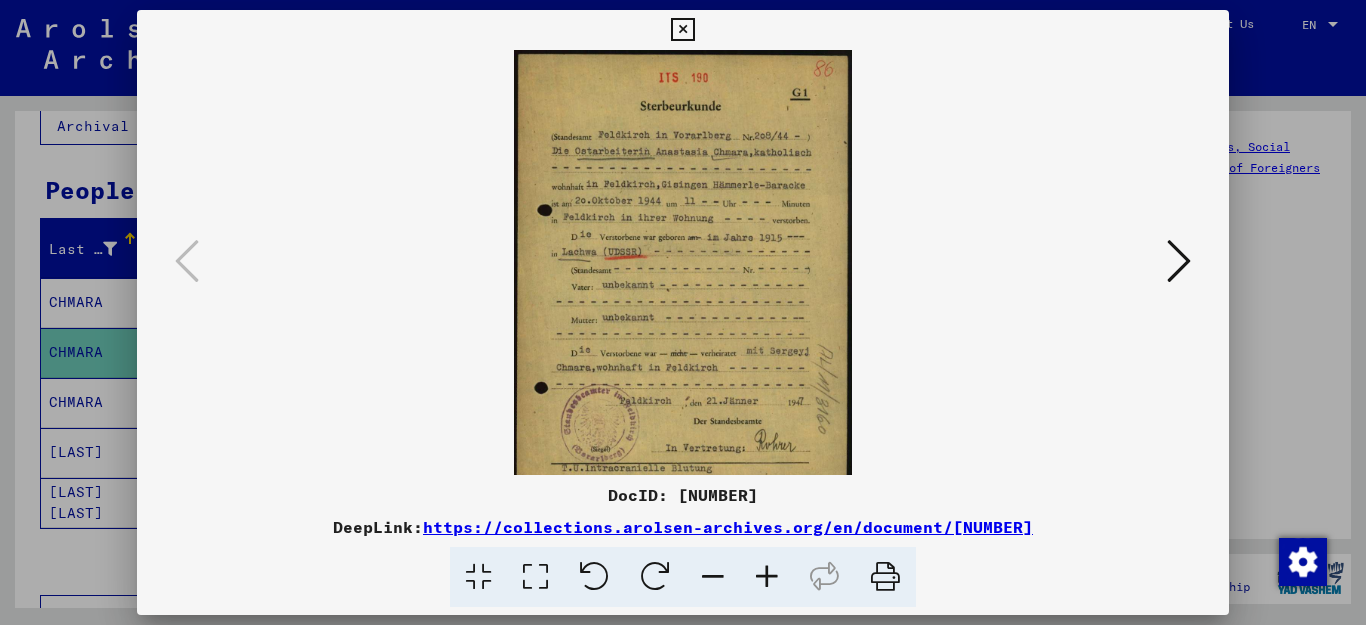 click at bounding box center [767, 577] 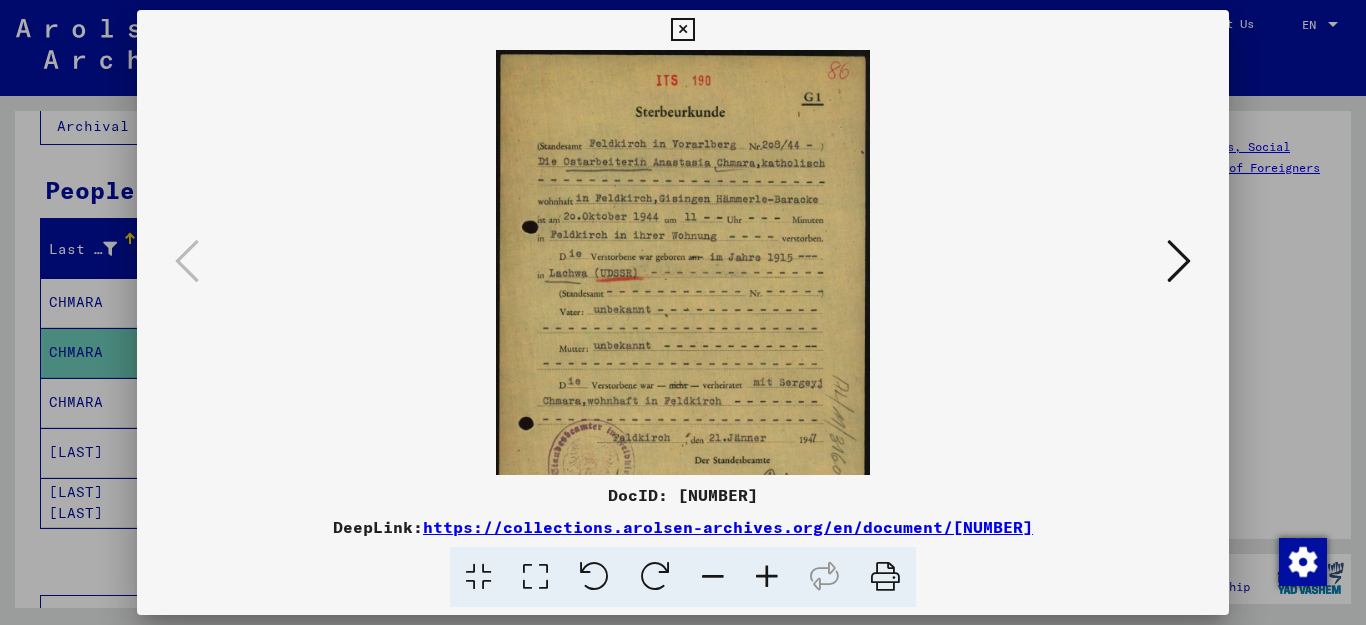 click at bounding box center (767, 577) 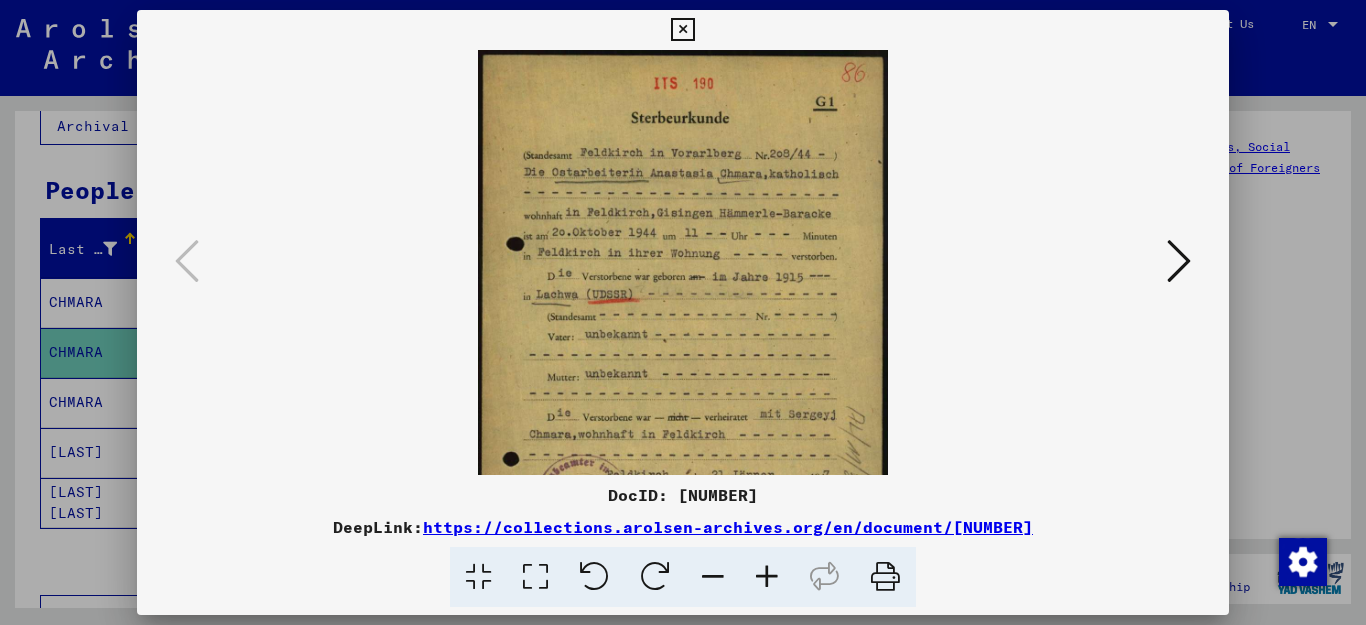 click at bounding box center (767, 577) 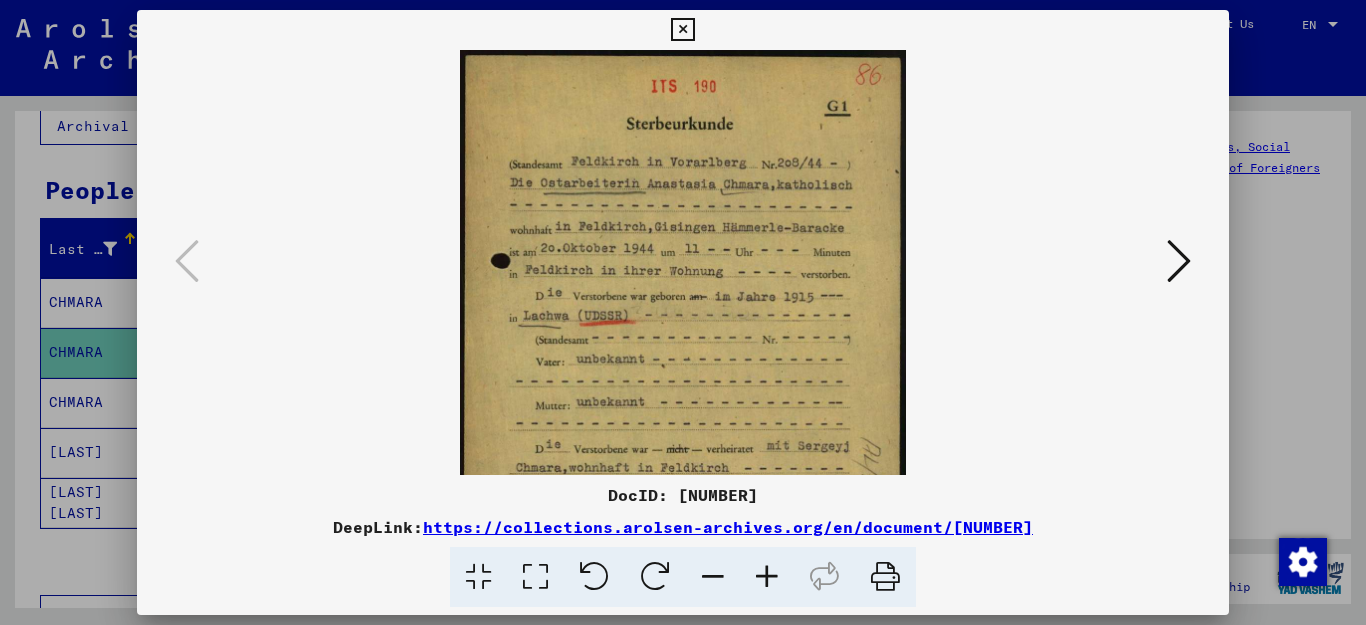 click at bounding box center [767, 577] 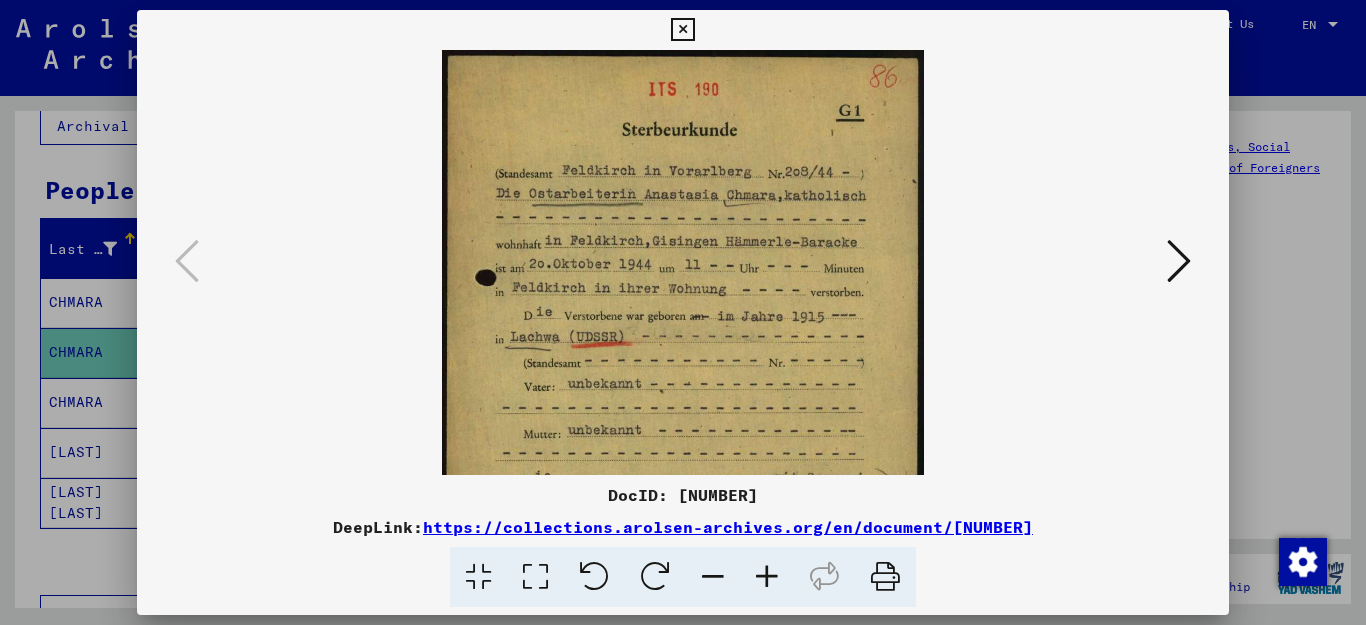 click at bounding box center (682, 30) 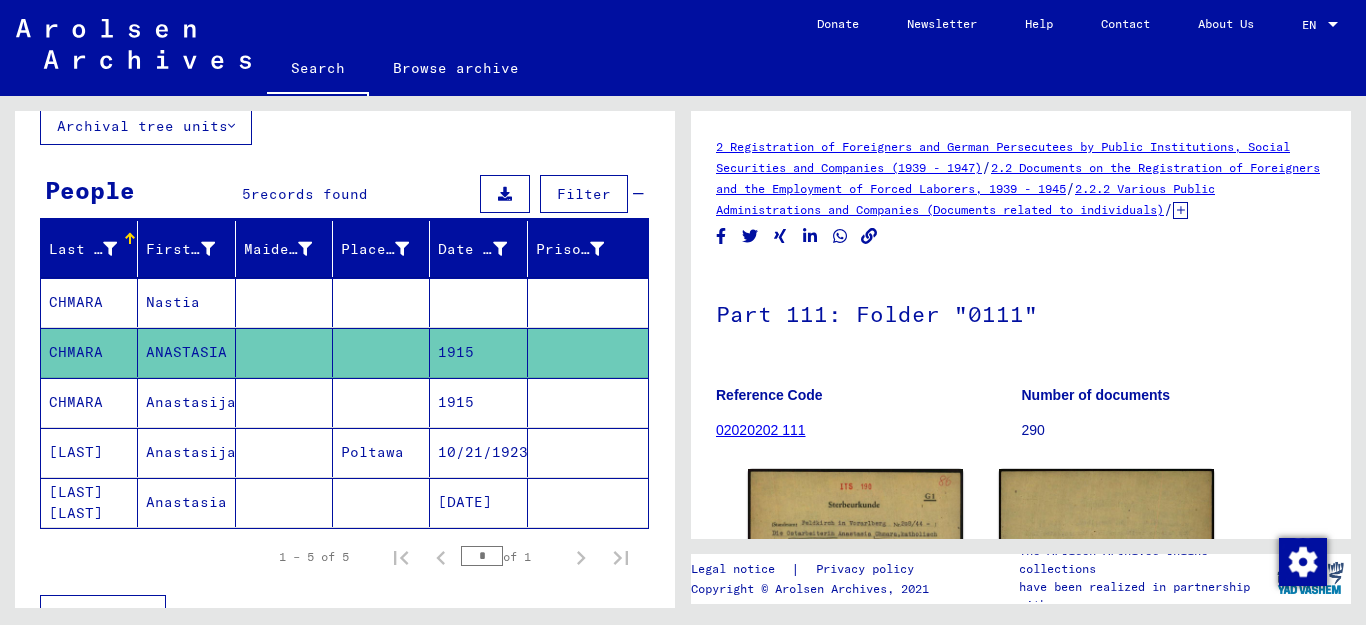 click on "CHMARA" at bounding box center [89, 452] 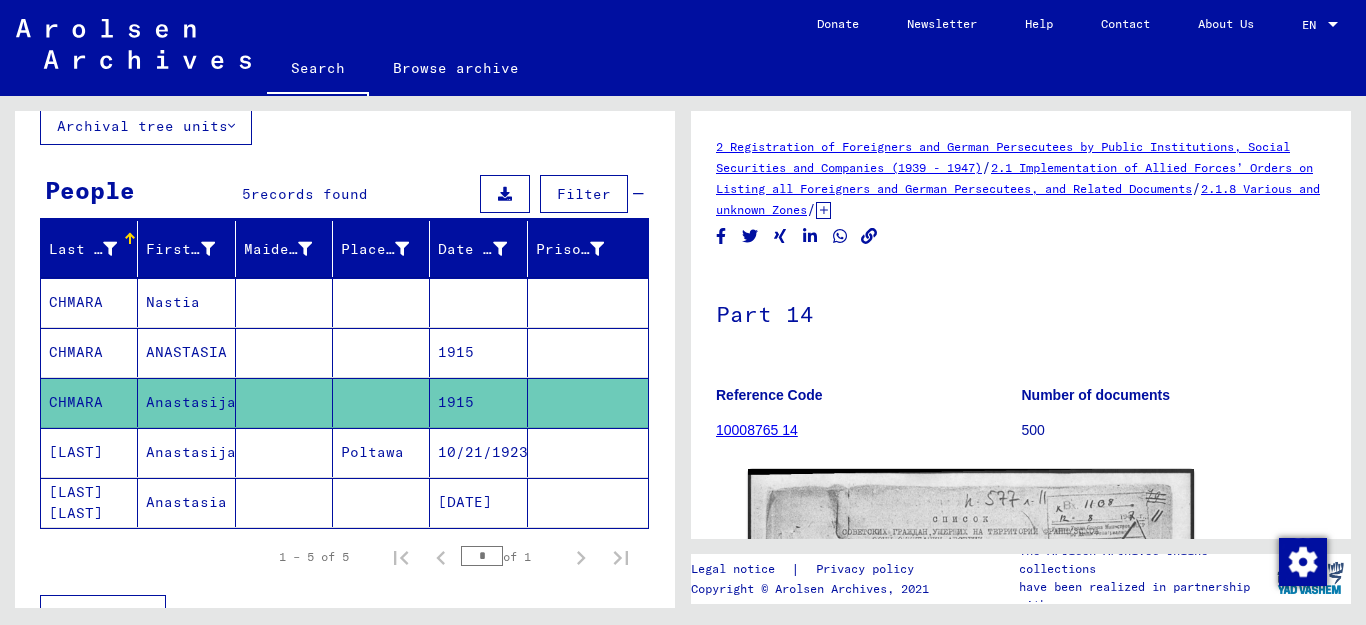 scroll, scrollTop: 0, scrollLeft: 0, axis: both 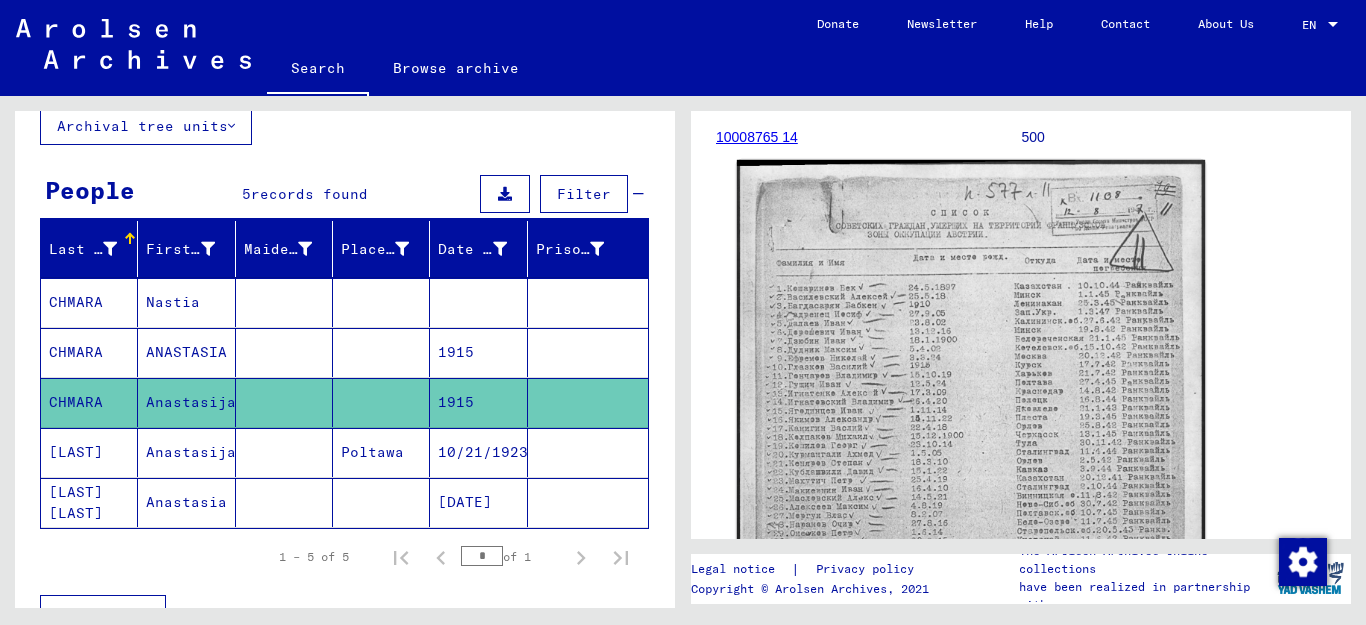click 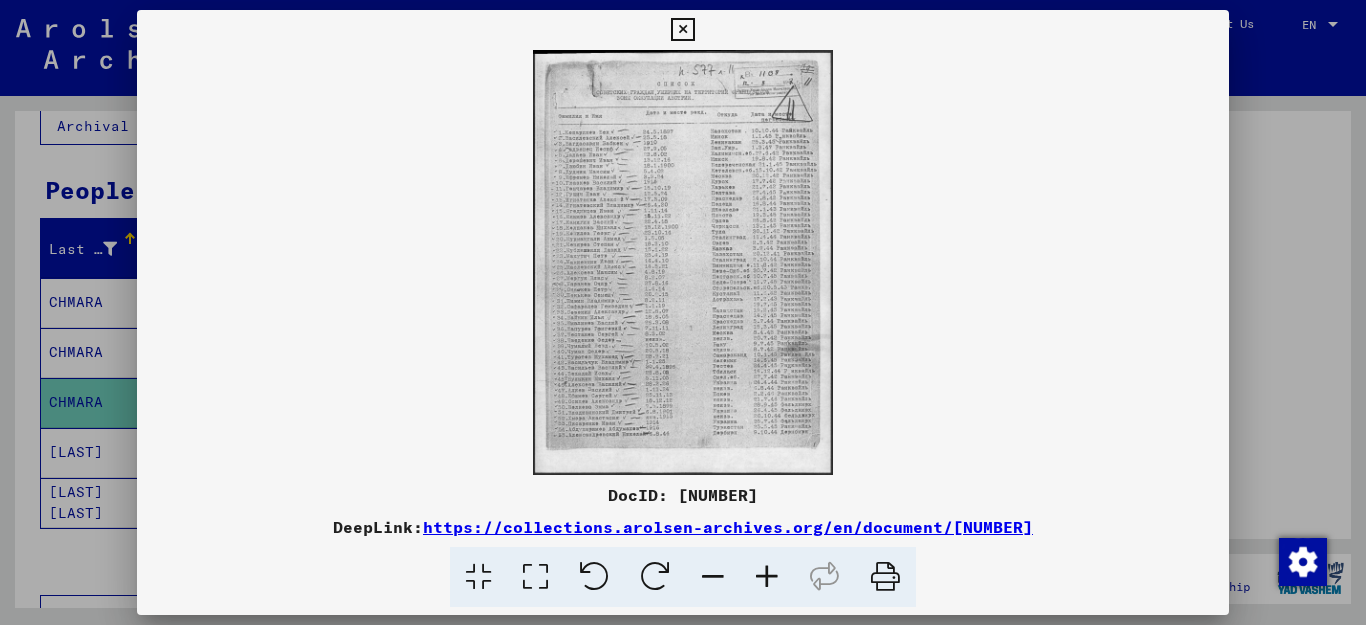 click at bounding box center [767, 577] 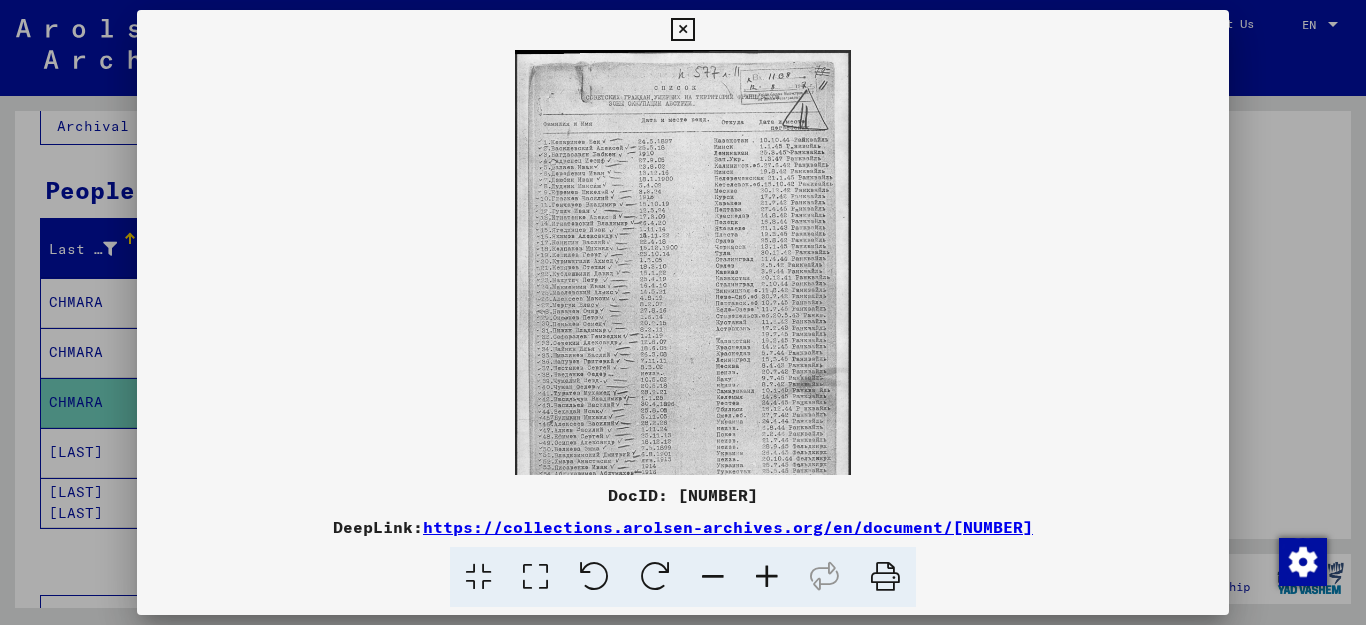 click at bounding box center (767, 577) 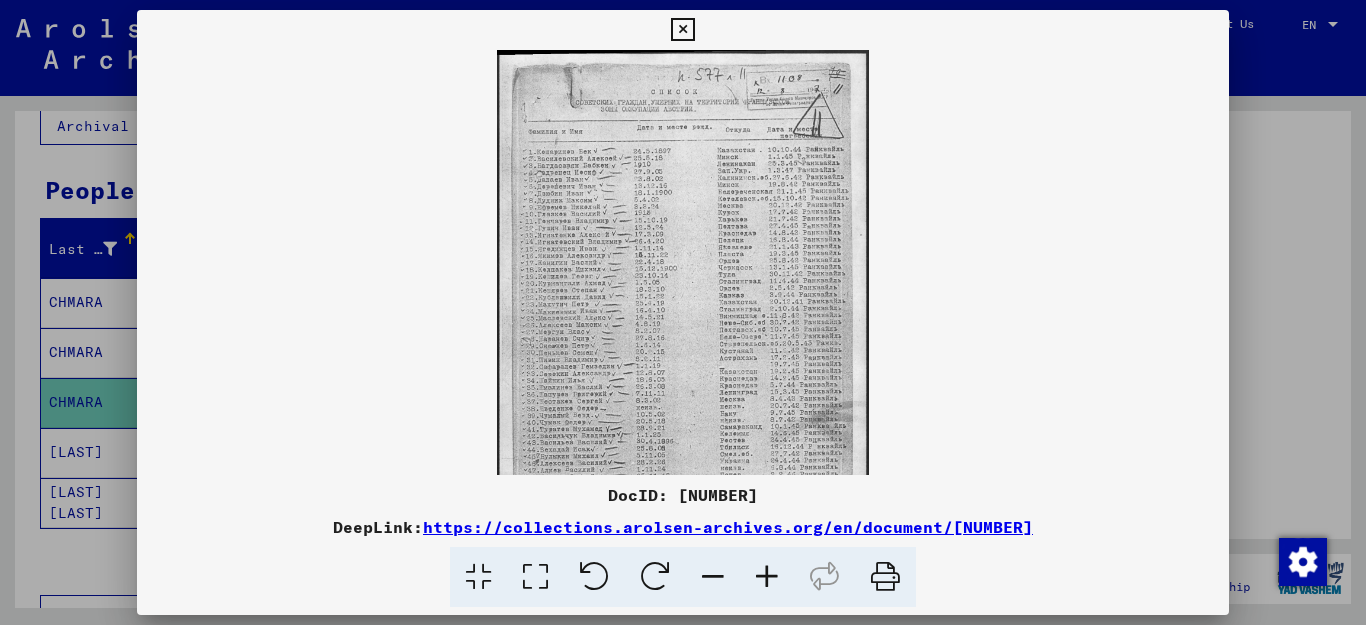 click at bounding box center (767, 577) 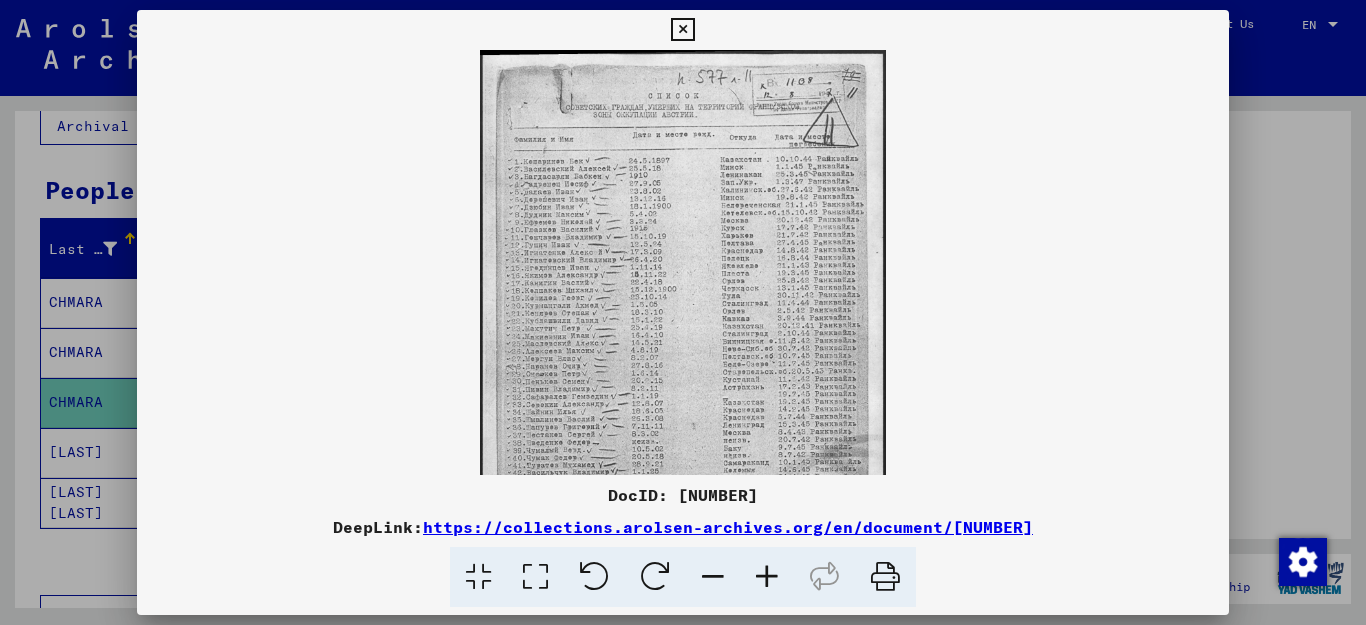 click at bounding box center (767, 577) 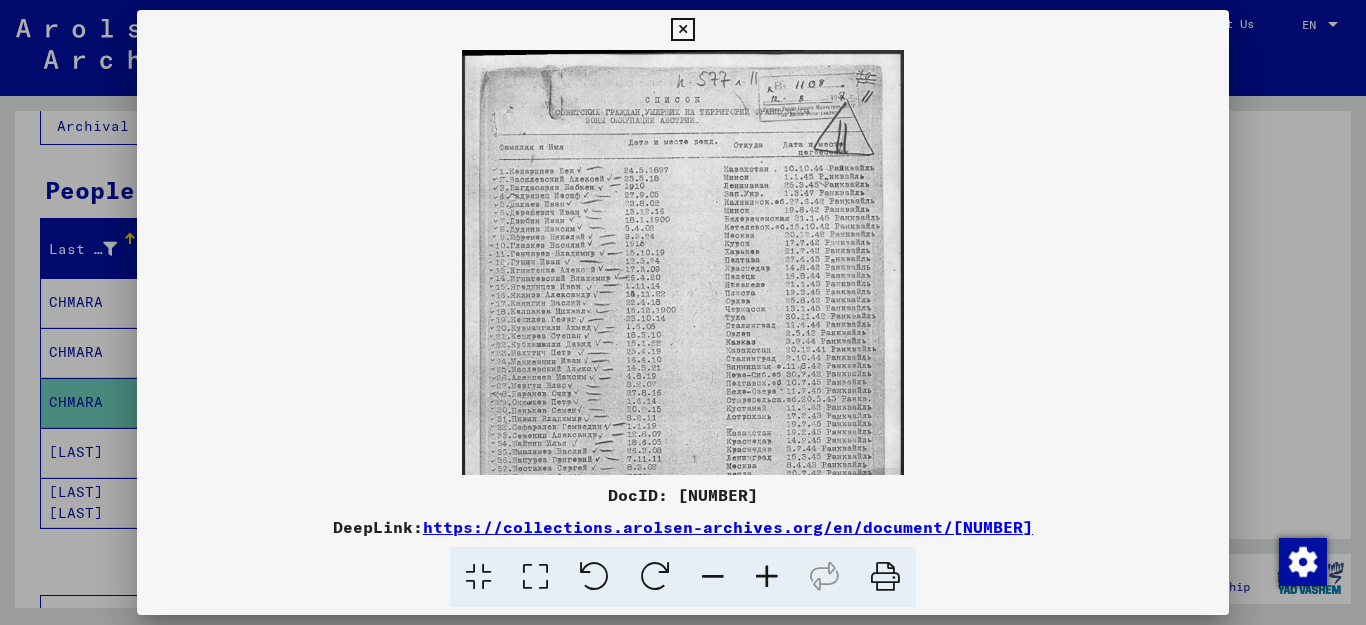 click at bounding box center (767, 577) 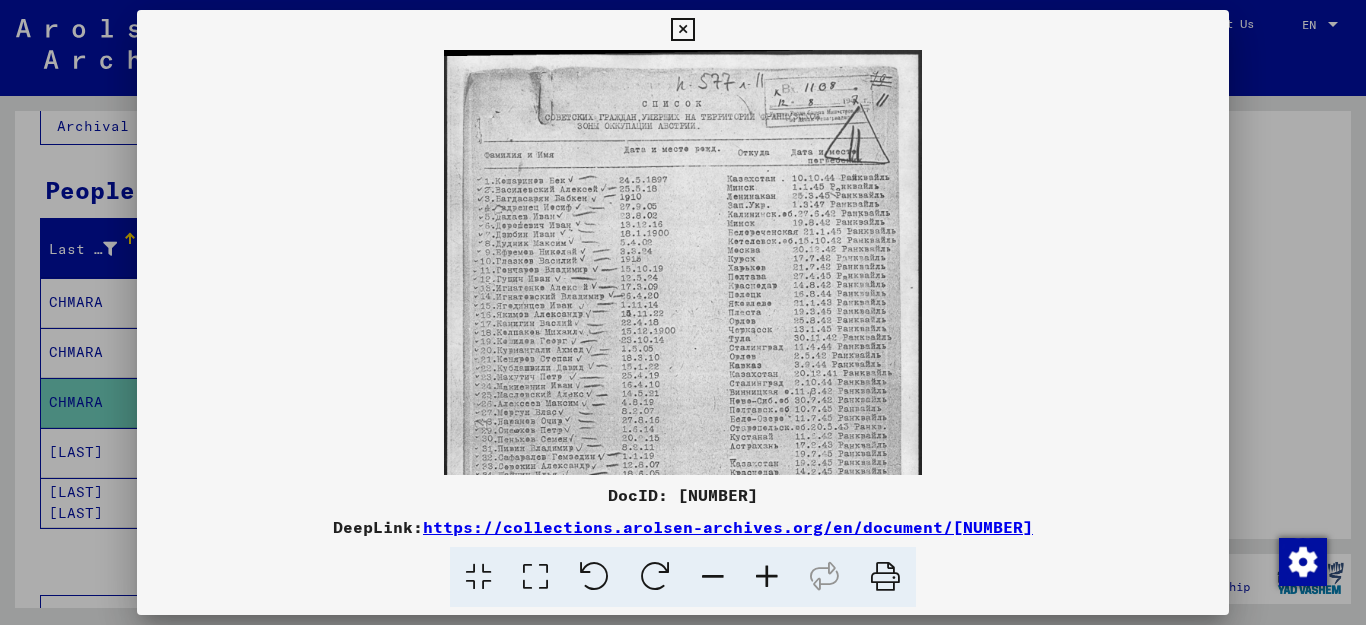 click at bounding box center (767, 577) 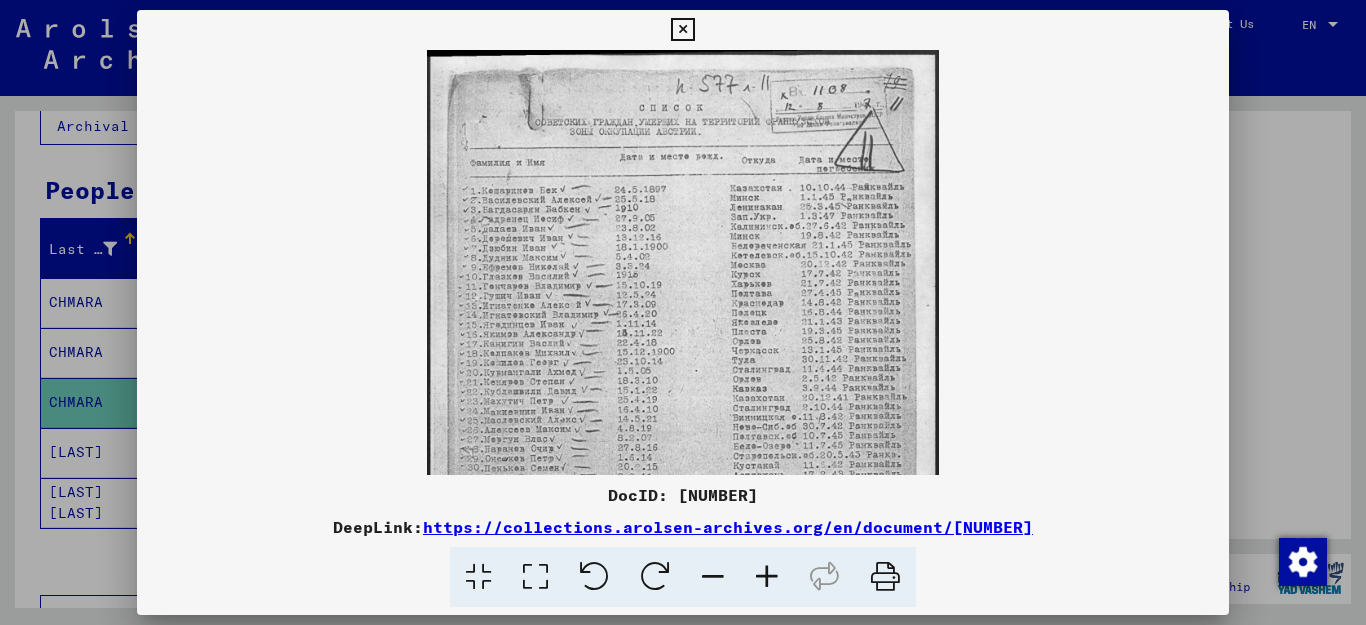 click at bounding box center [767, 577] 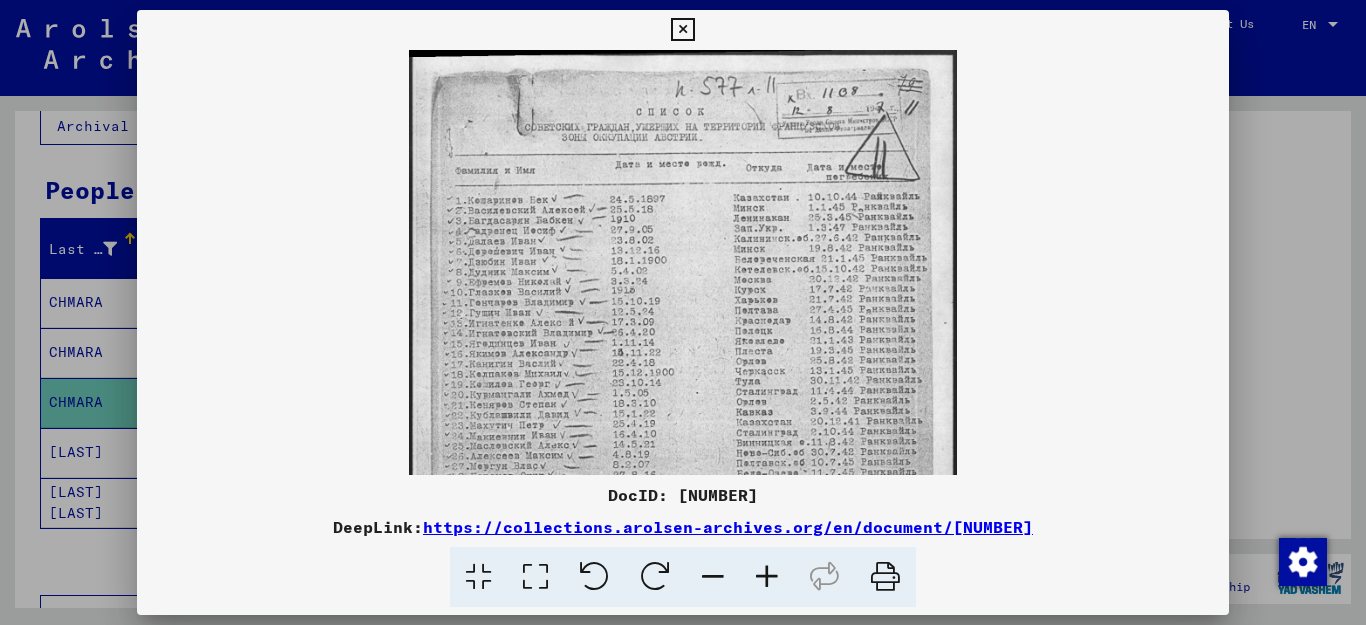 click at bounding box center (767, 577) 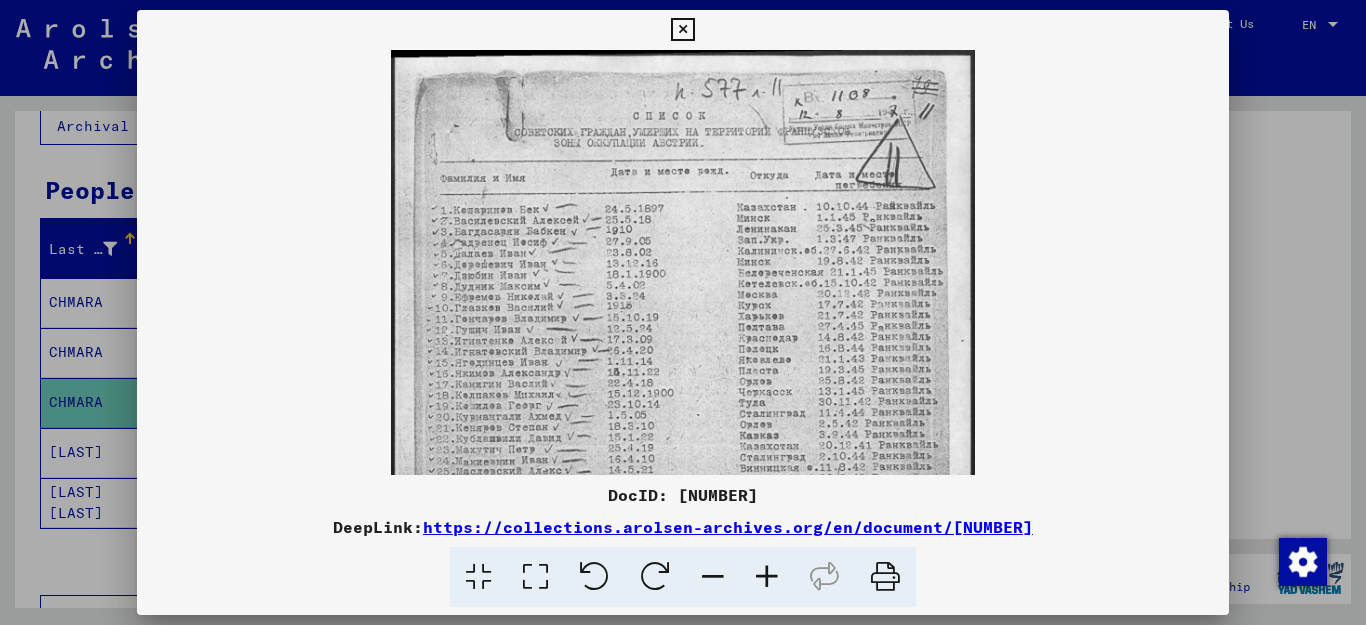 click at bounding box center [767, 577] 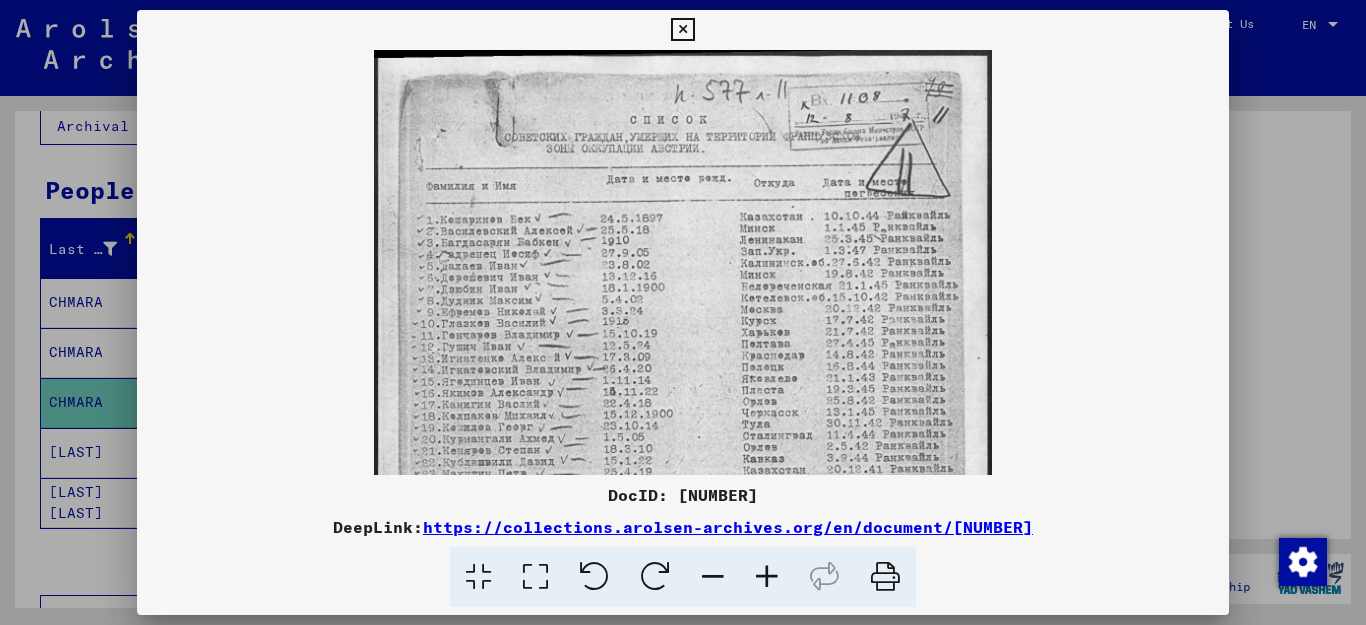 click at bounding box center [767, 577] 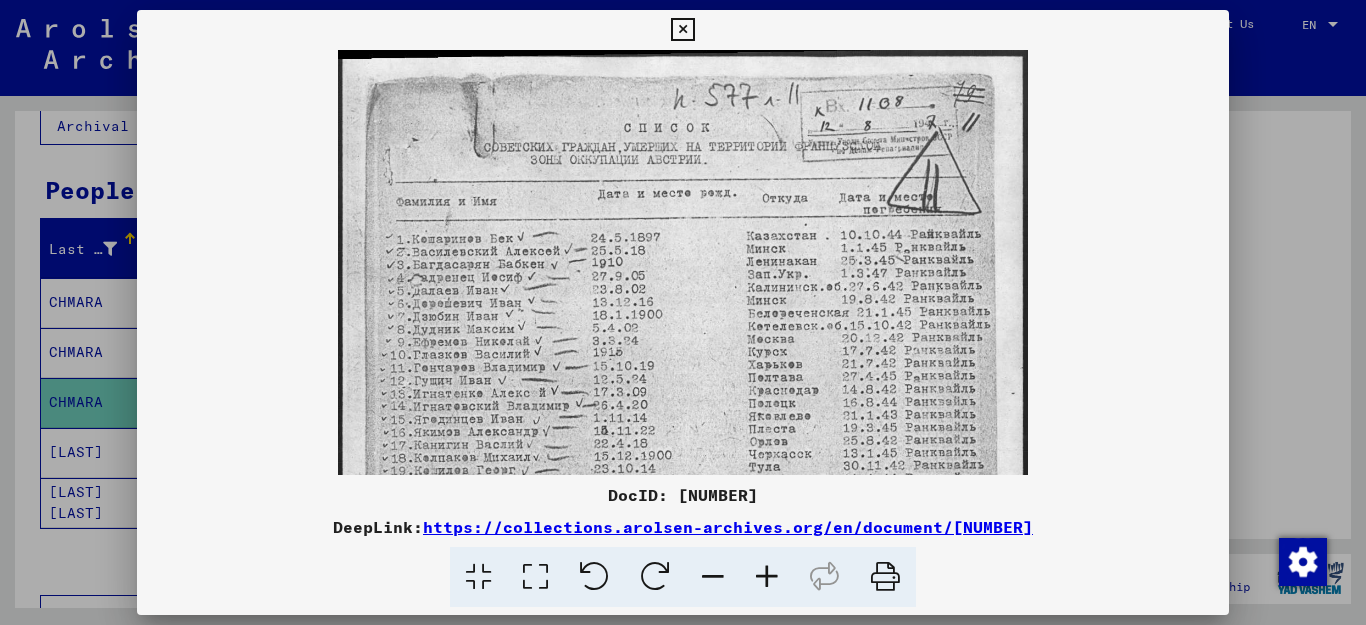 click at bounding box center (767, 577) 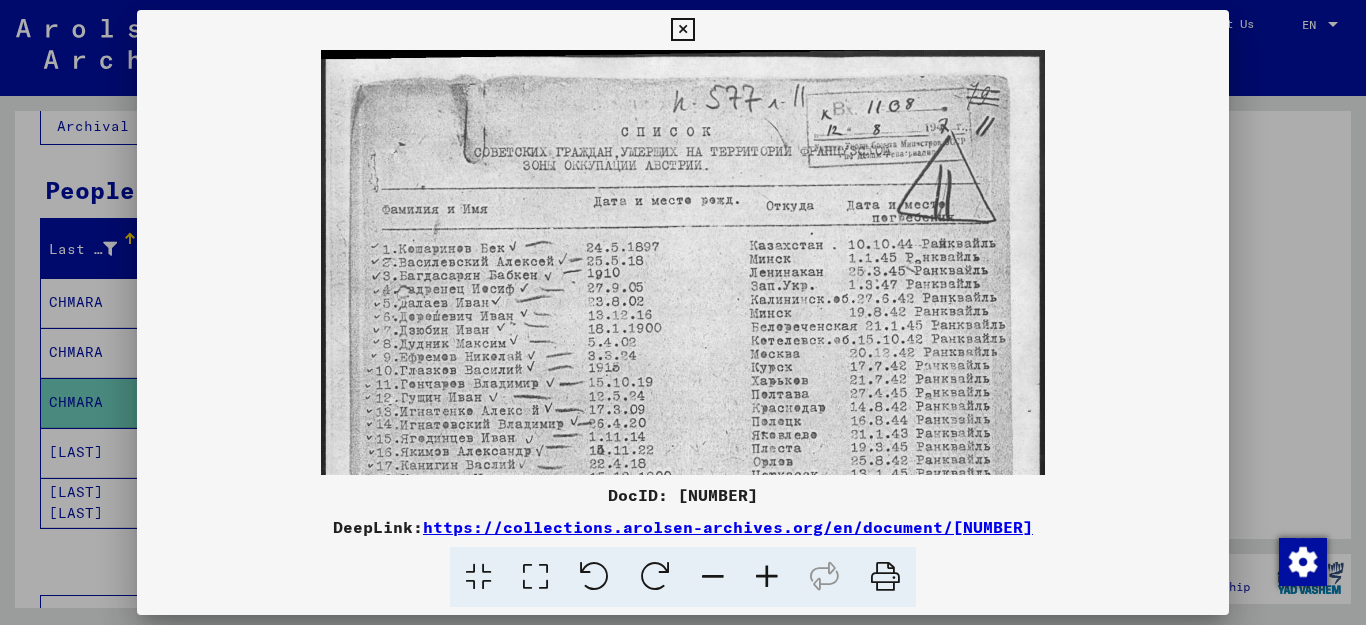 click at bounding box center (767, 577) 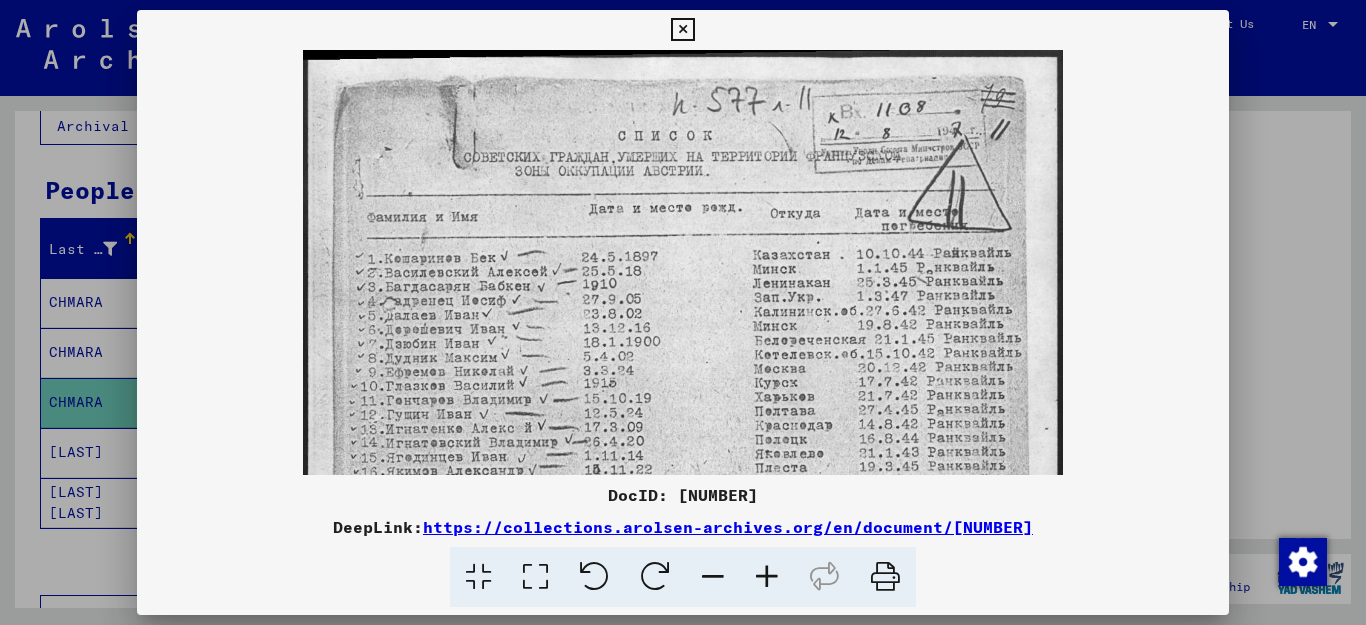click at bounding box center [767, 577] 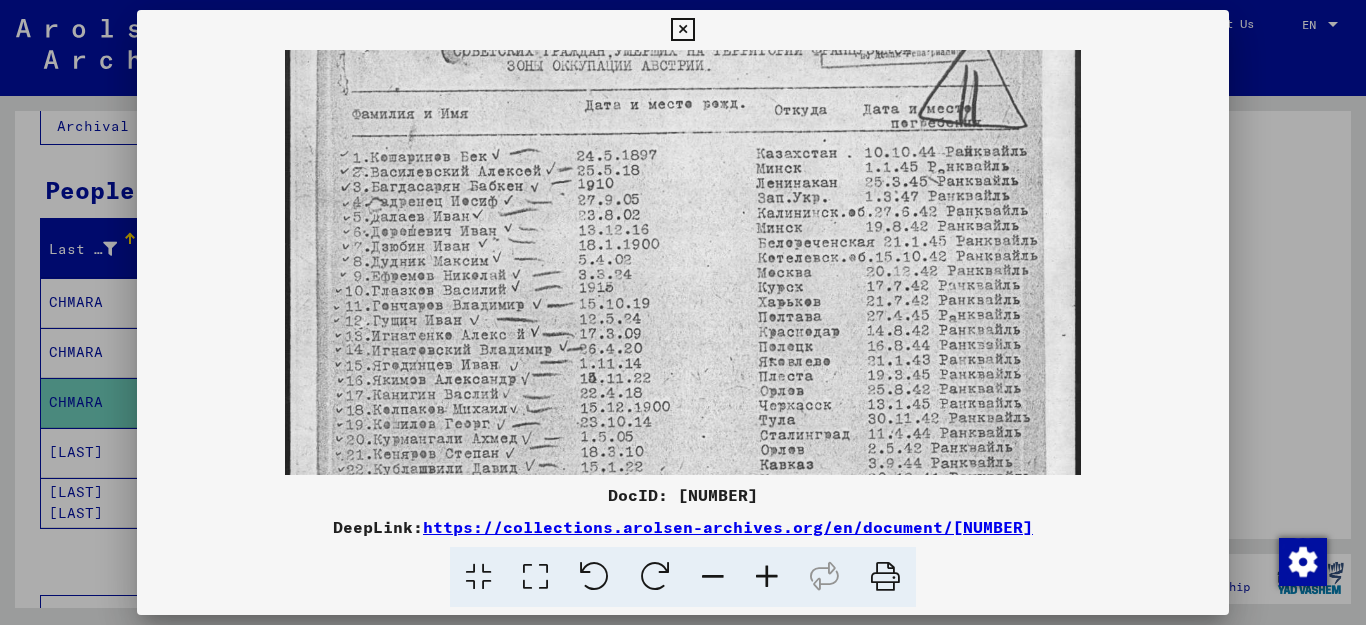 scroll, scrollTop: 113, scrollLeft: 0, axis: vertical 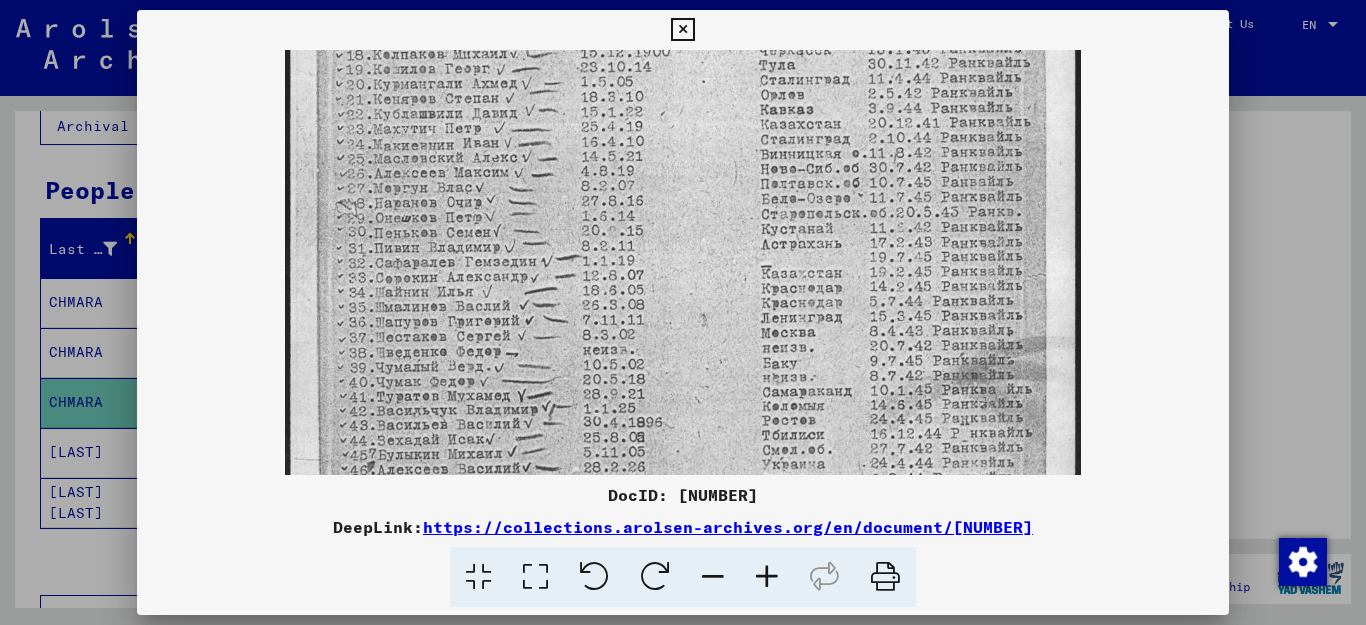 drag, startPoint x: 705, startPoint y: 381, endPoint x: 692, endPoint y: -85, distance: 466.1813 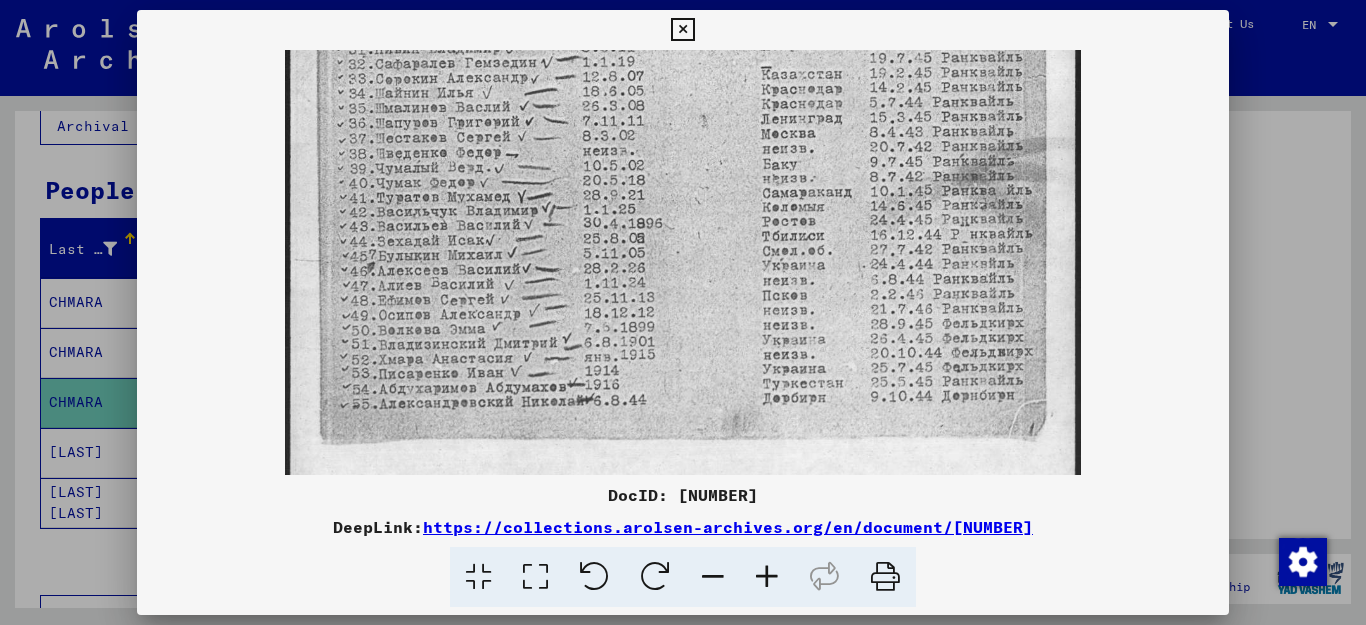 scroll, scrollTop: 669, scrollLeft: 0, axis: vertical 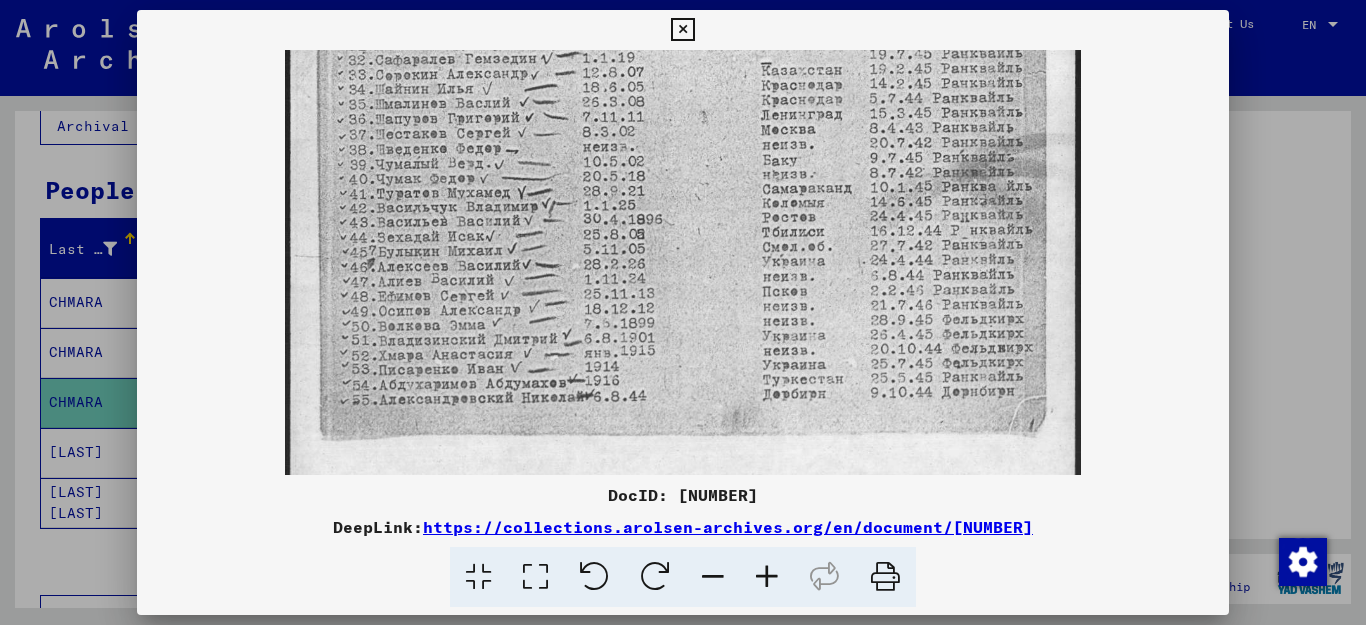 drag, startPoint x: 782, startPoint y: 341, endPoint x: 775, endPoint y: 138, distance: 203.12065 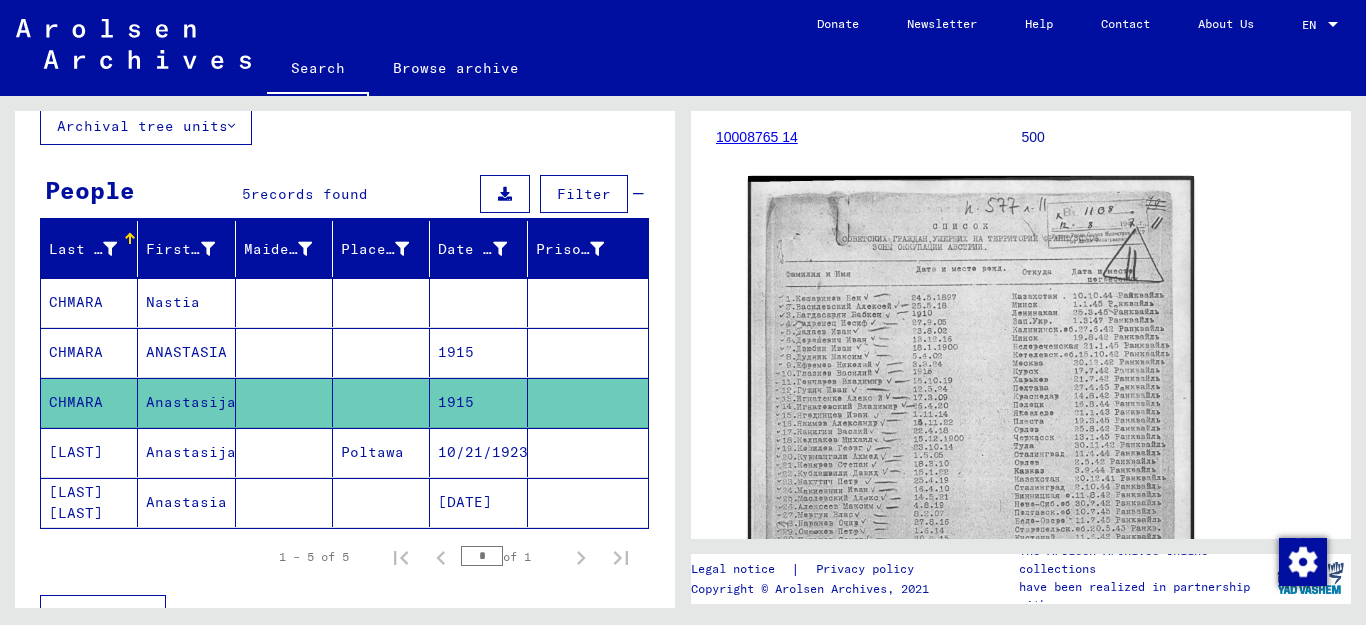 click on "CHMARA" at bounding box center (89, 352) 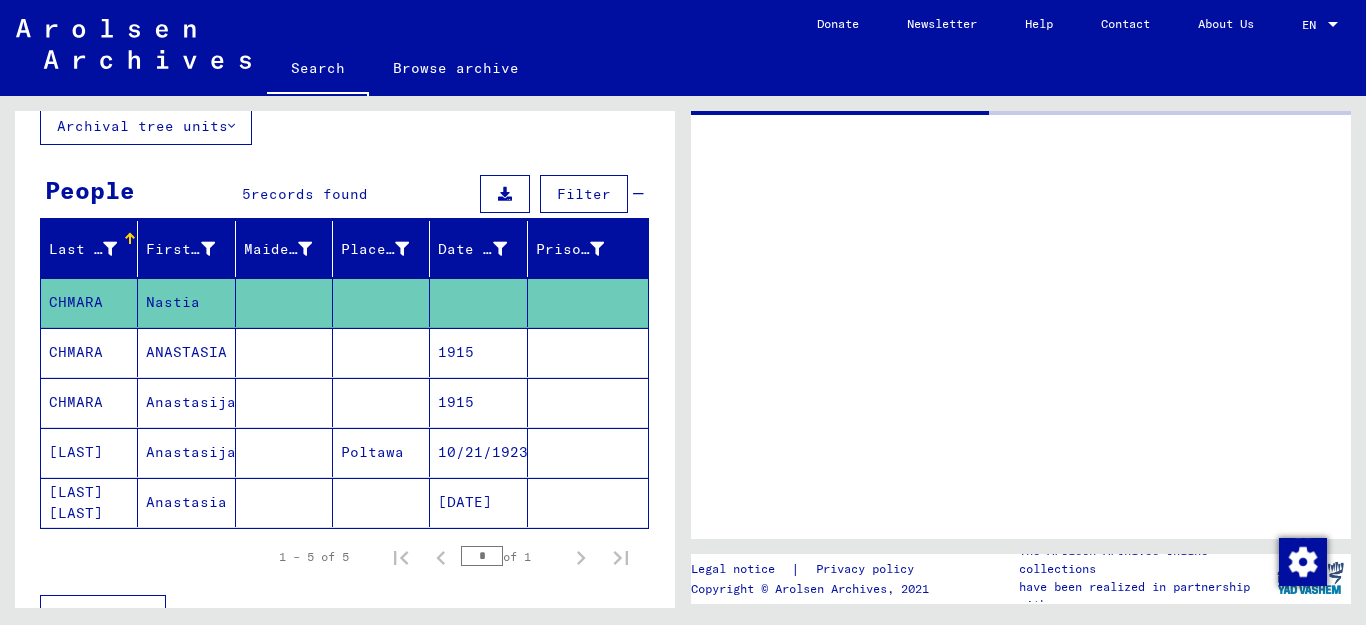 scroll, scrollTop: 0, scrollLeft: 0, axis: both 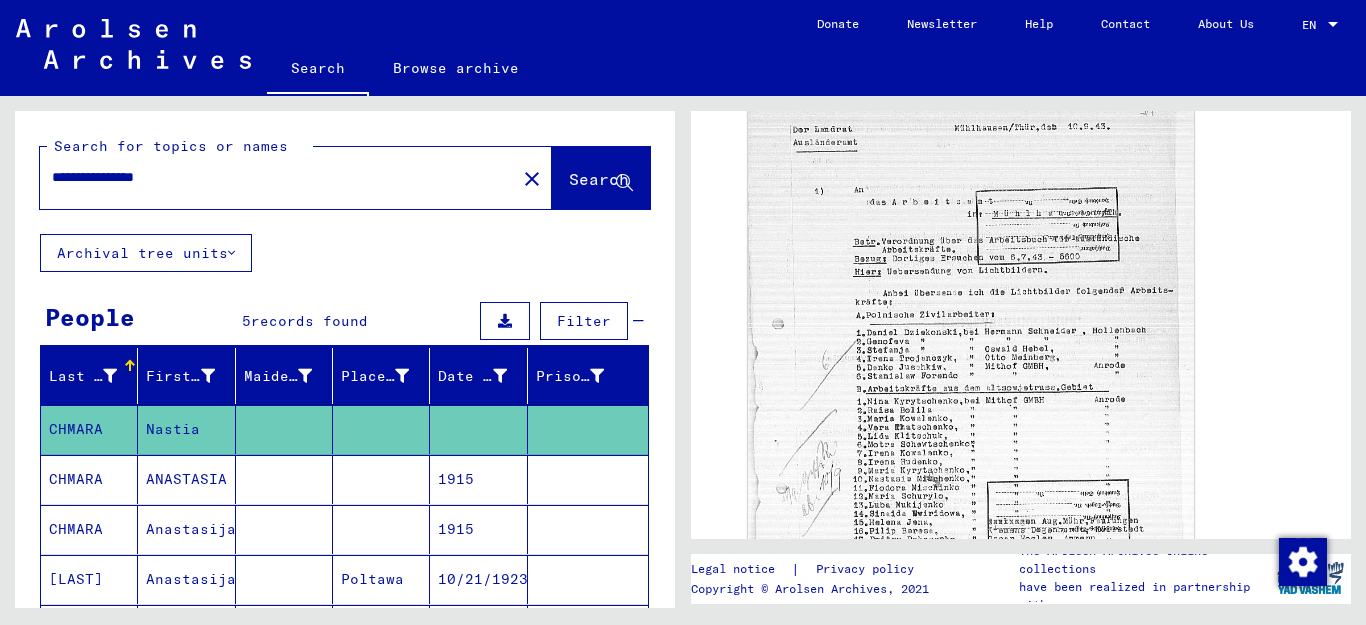 drag, startPoint x: 116, startPoint y: 173, endPoint x: 522, endPoint y: 220, distance: 408.7114 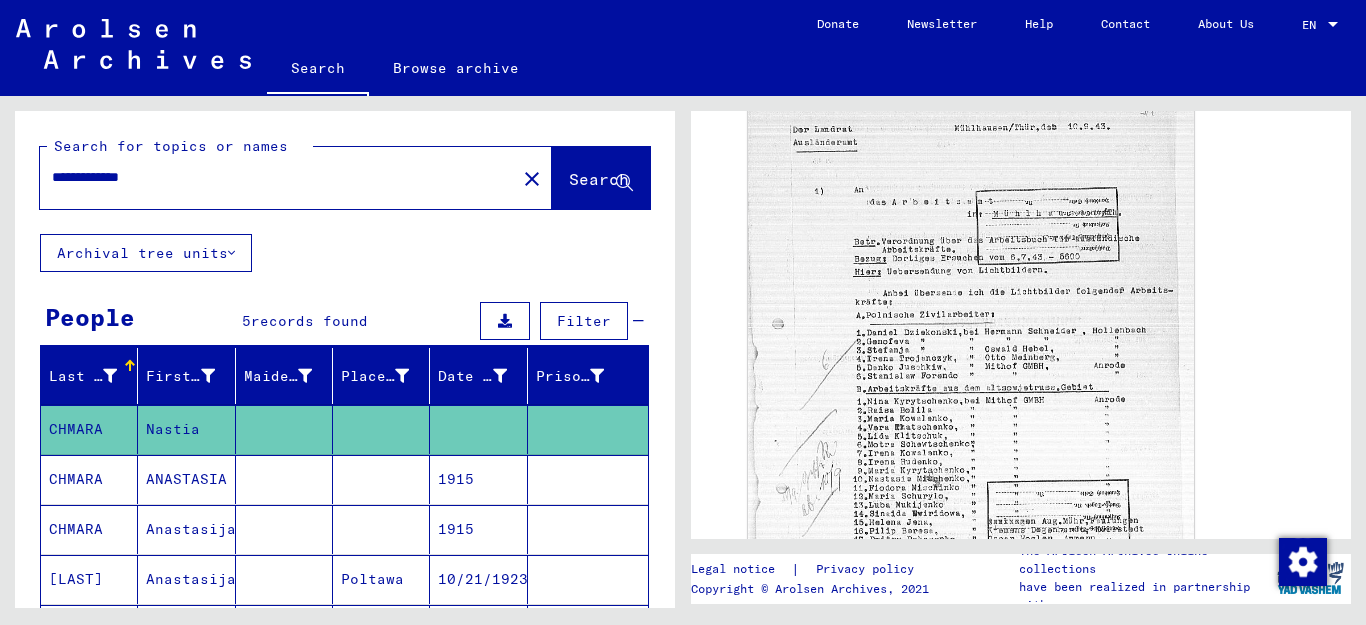 click on "**********" 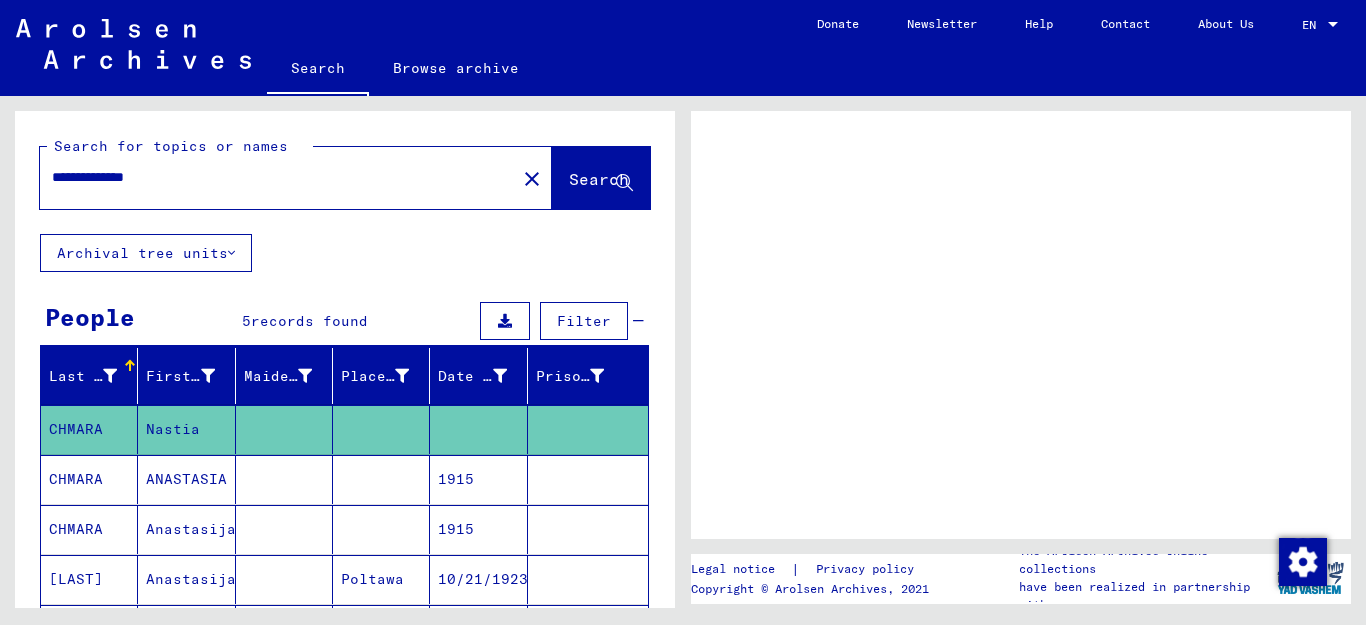 scroll, scrollTop: 0, scrollLeft: 0, axis: both 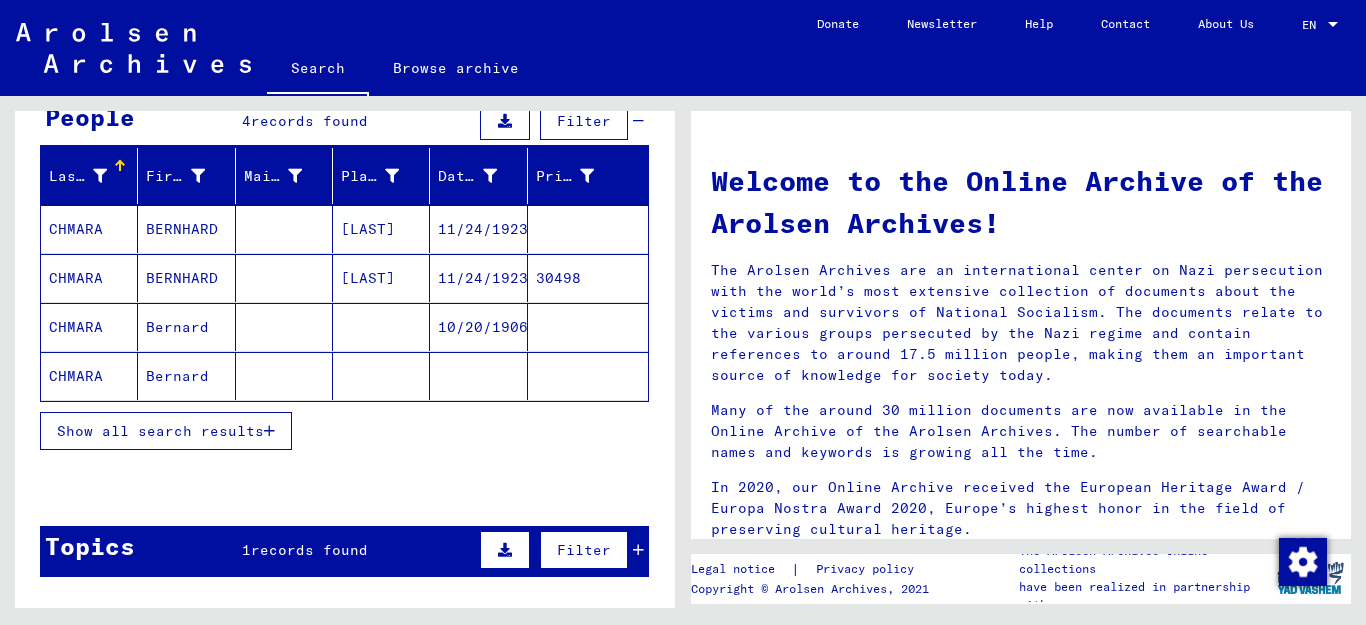 click at bounding box center [269, 431] 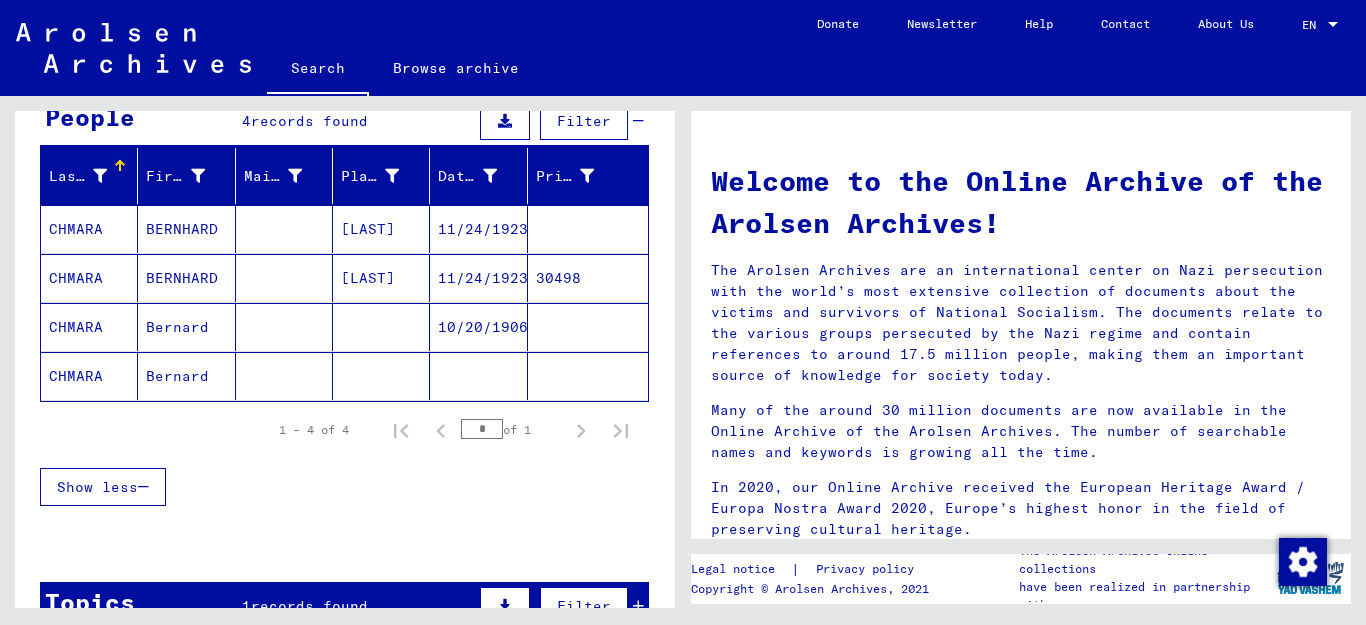click on "CHMARA" at bounding box center [89, 376] 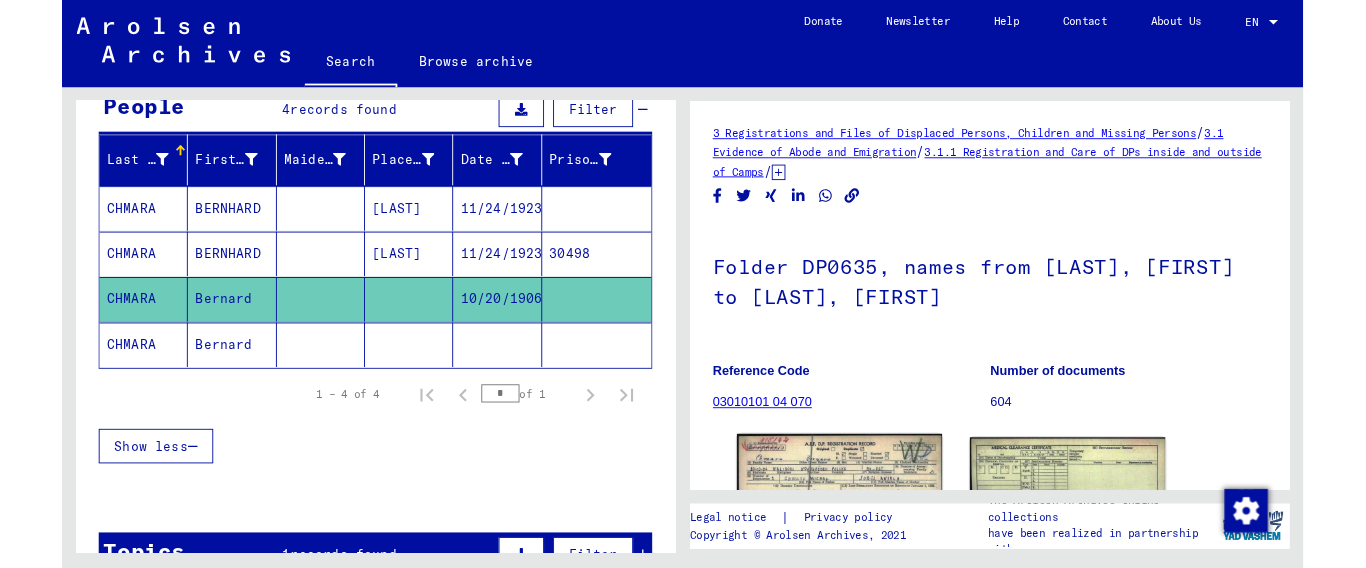 scroll, scrollTop: 0, scrollLeft: 0, axis: both 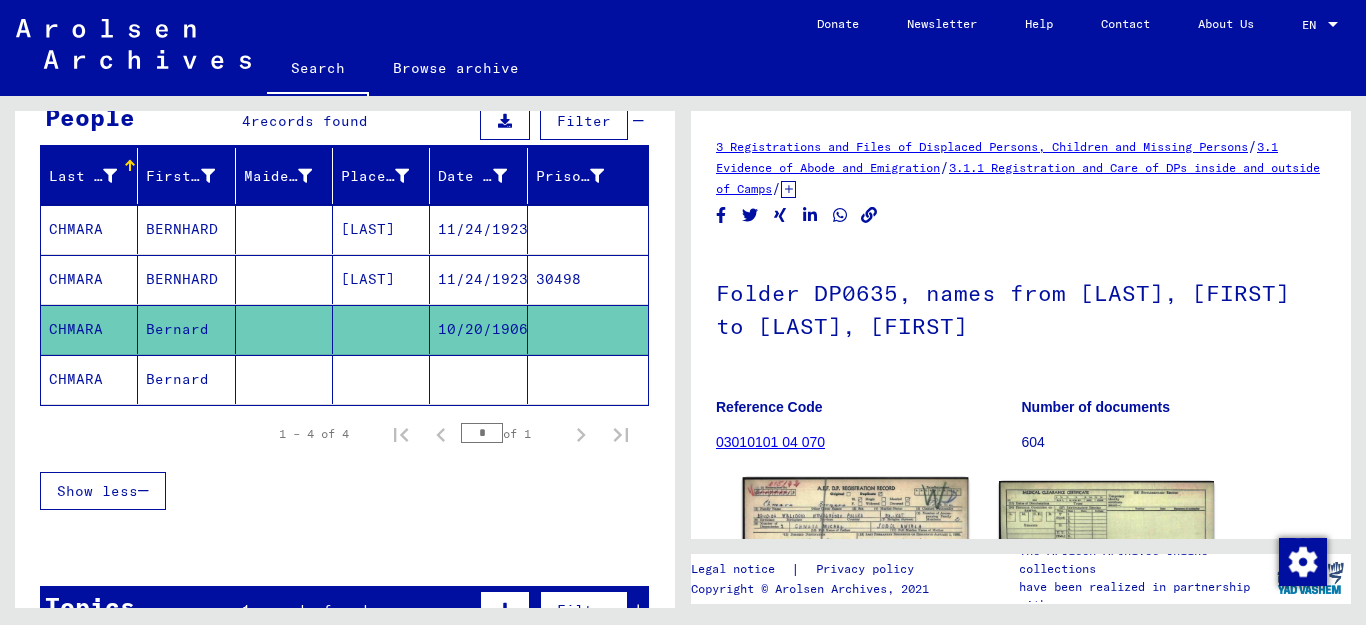 click 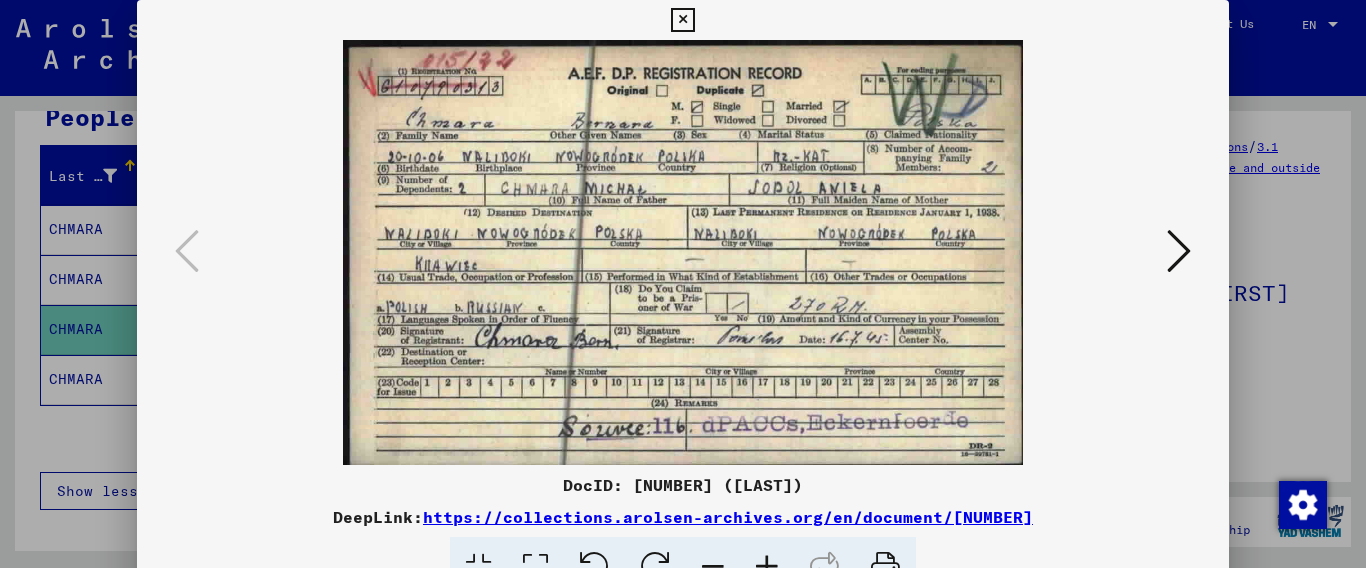 drag, startPoint x: 1207, startPoint y: 24, endPoint x: 1025, endPoint y: 64, distance: 186.34377 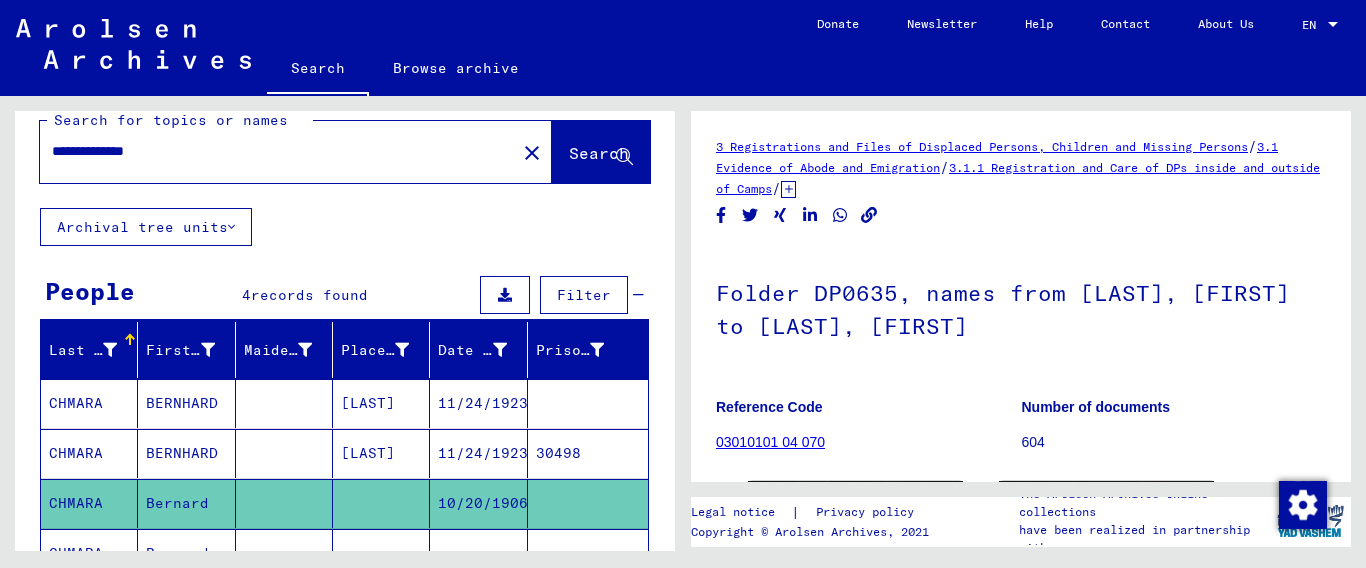 scroll, scrollTop: 7, scrollLeft: 0, axis: vertical 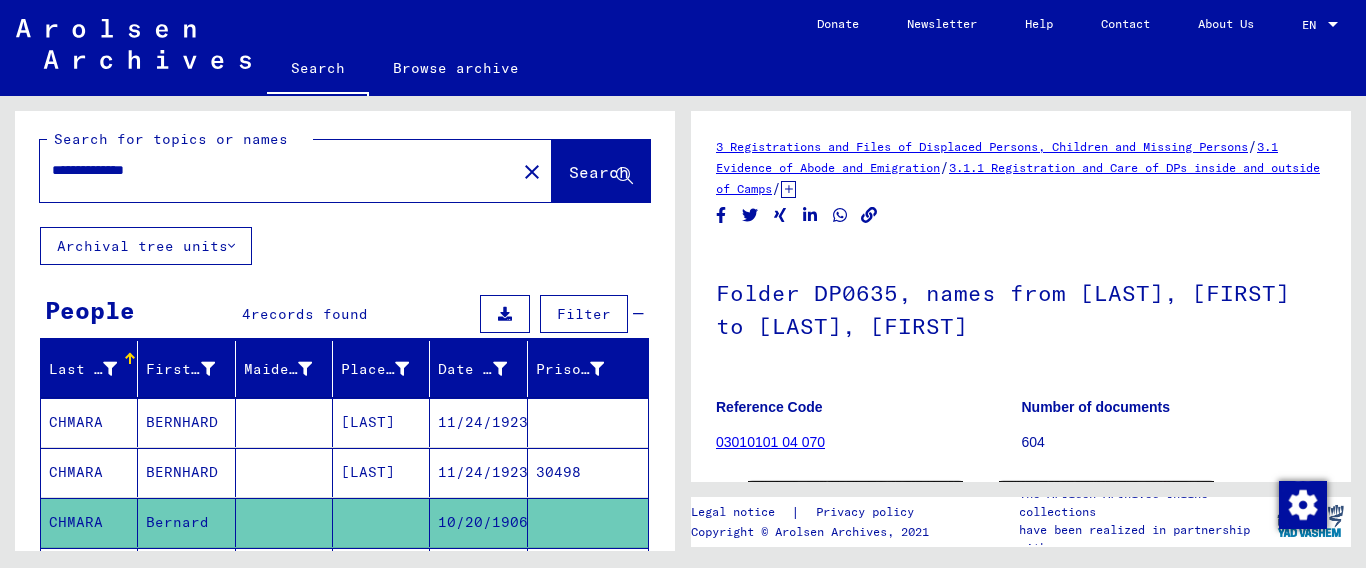 drag, startPoint x: 114, startPoint y: 176, endPoint x: 542, endPoint y: 196, distance: 428.46704 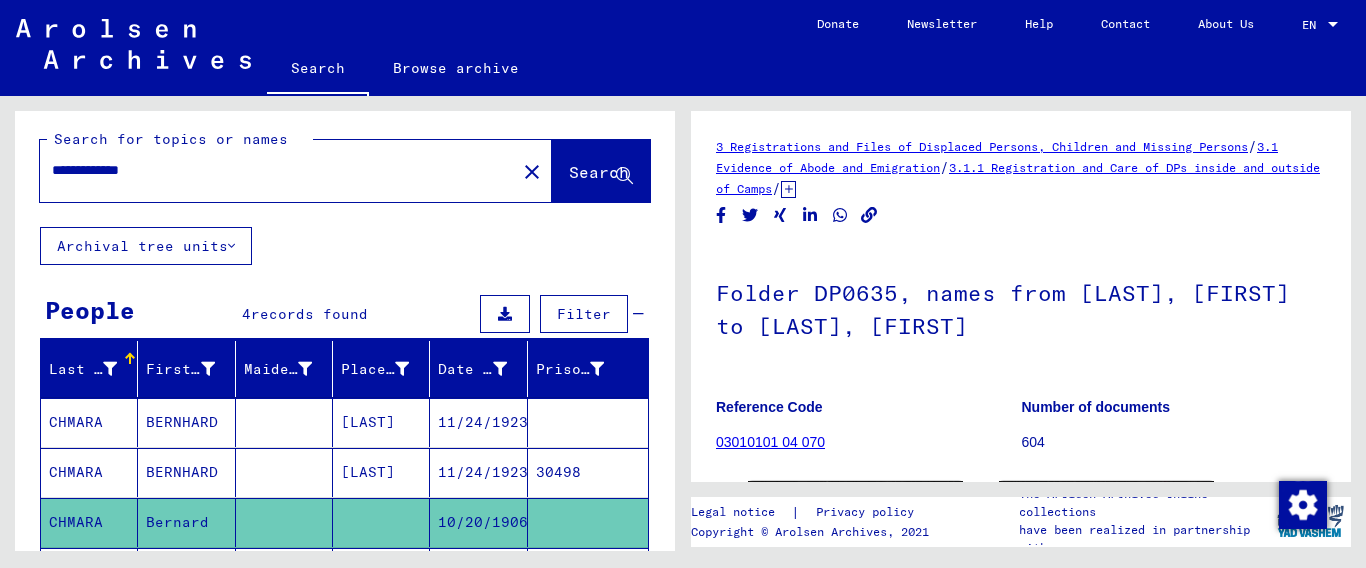 type on "**********" 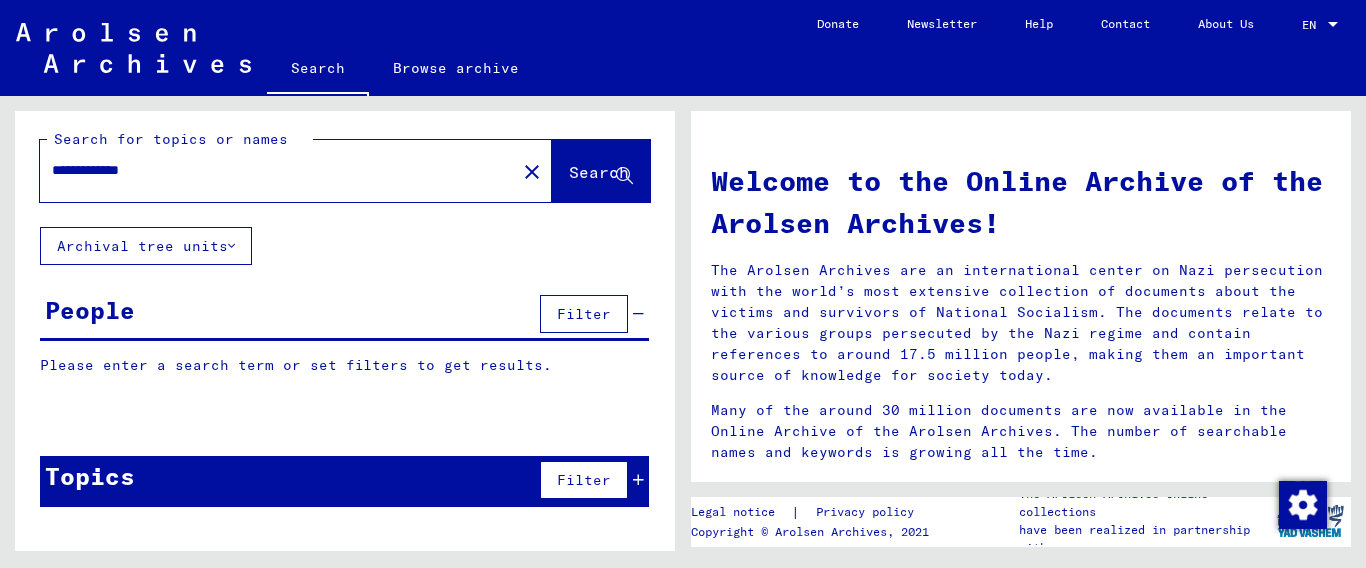 scroll, scrollTop: 0, scrollLeft: 0, axis: both 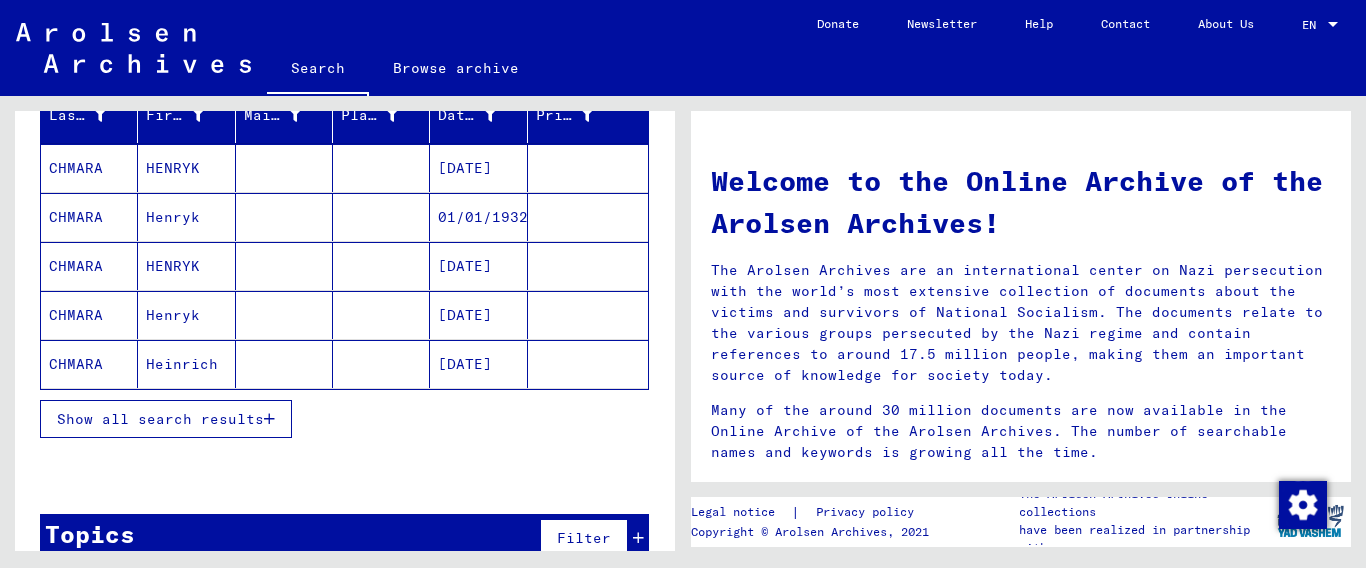 click at bounding box center [269, 419] 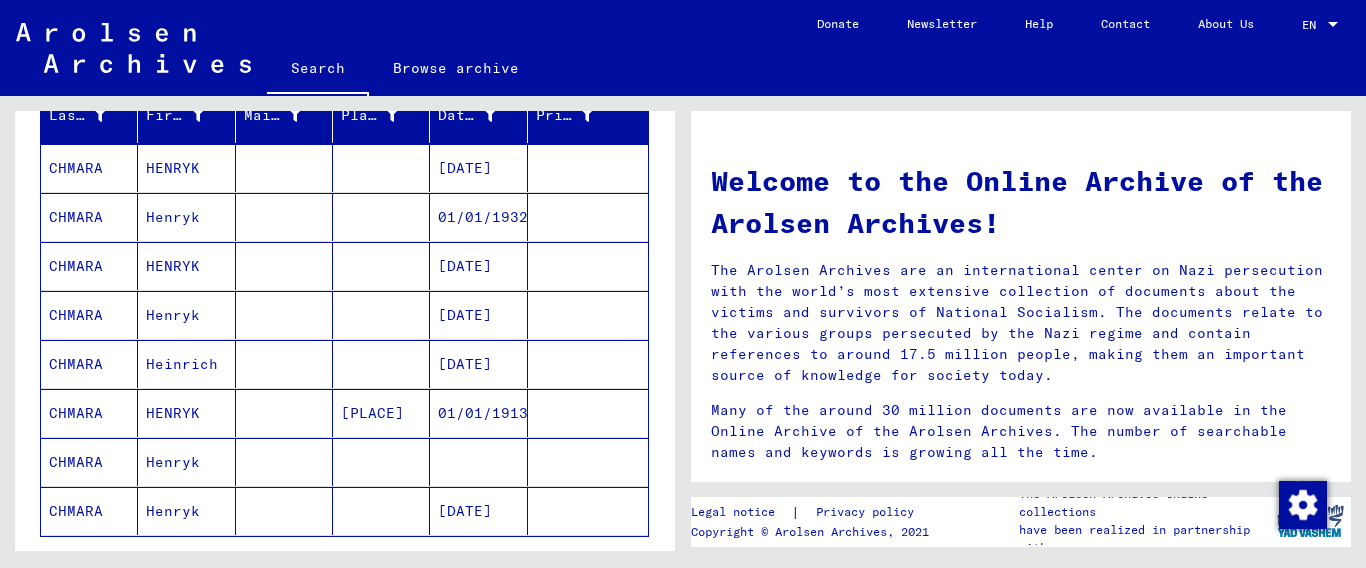 click on "[PLACE]" at bounding box center [381, 462] 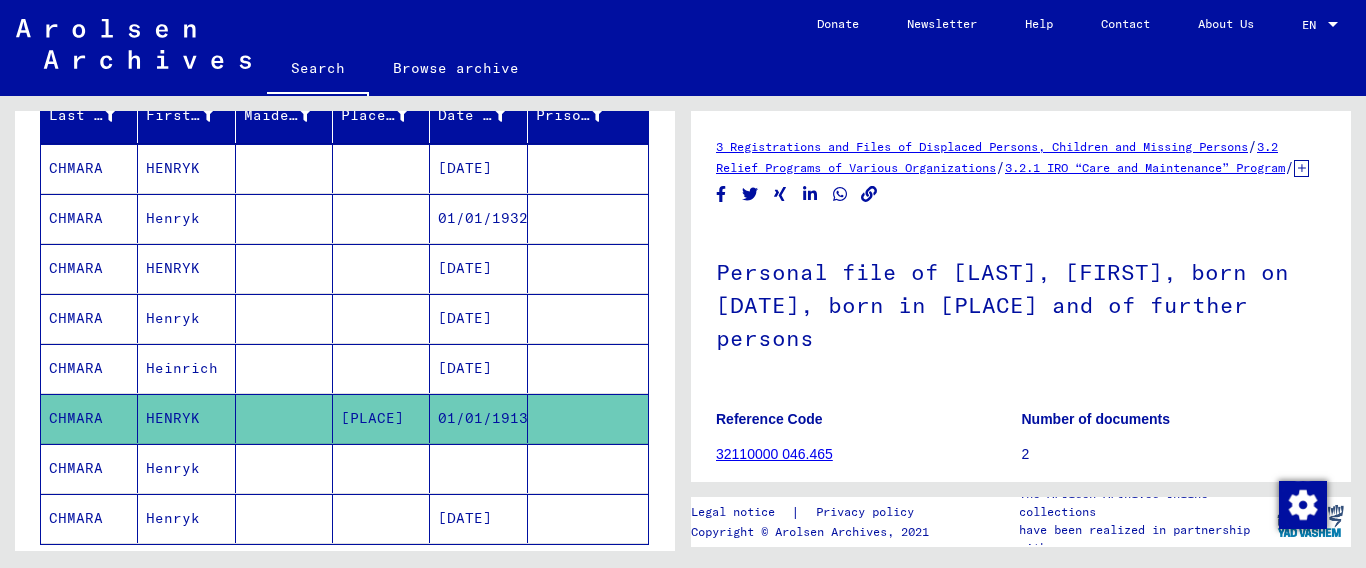 scroll, scrollTop: 0, scrollLeft: 0, axis: both 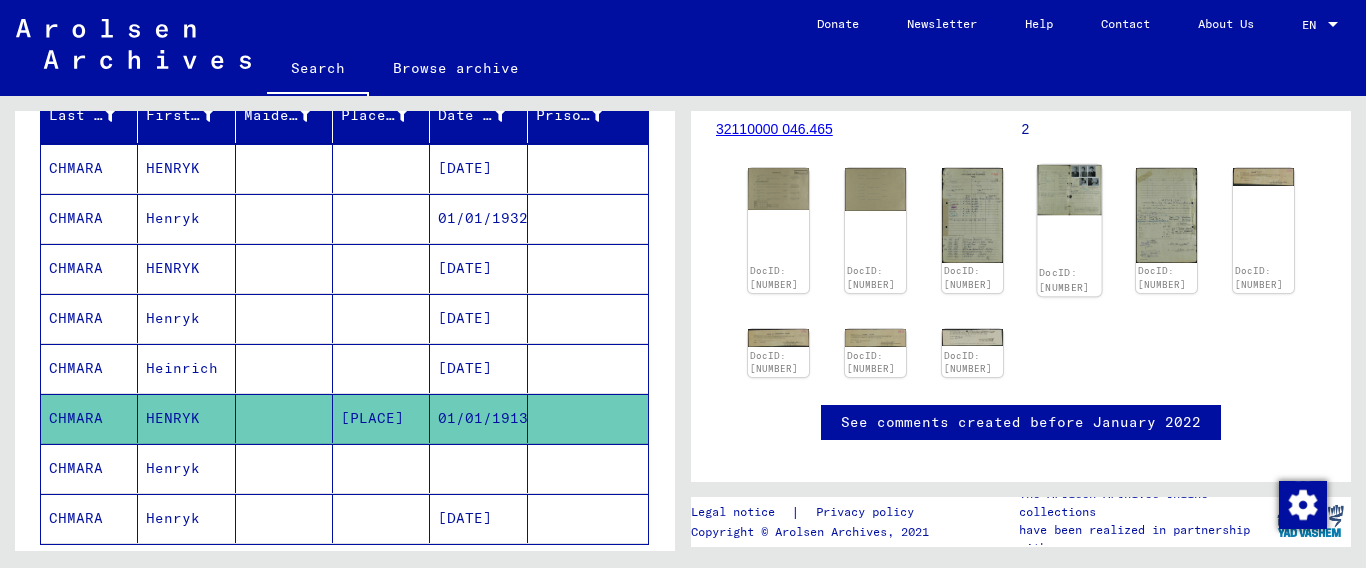 click 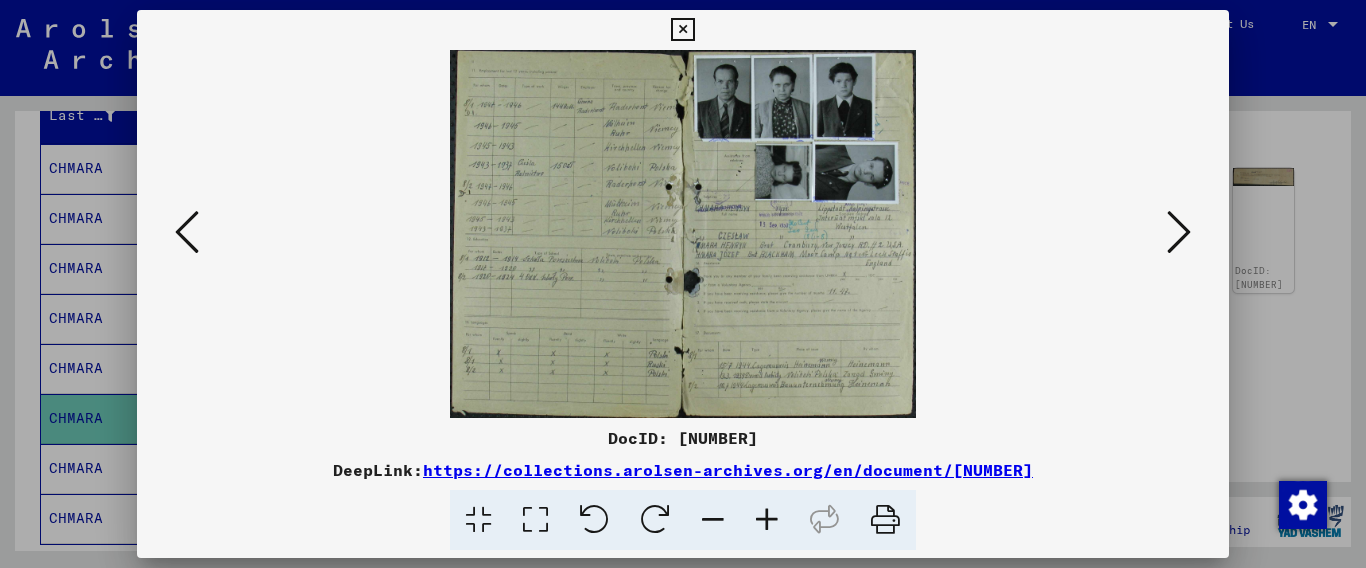 click at bounding box center [767, 520] 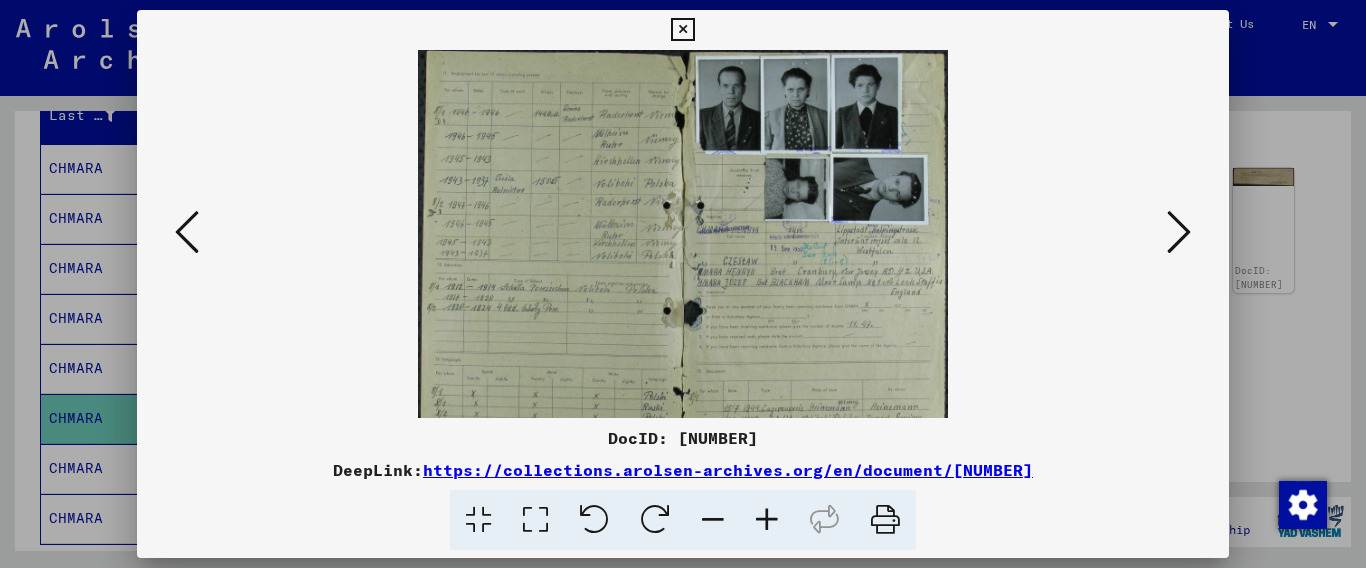 click at bounding box center (767, 520) 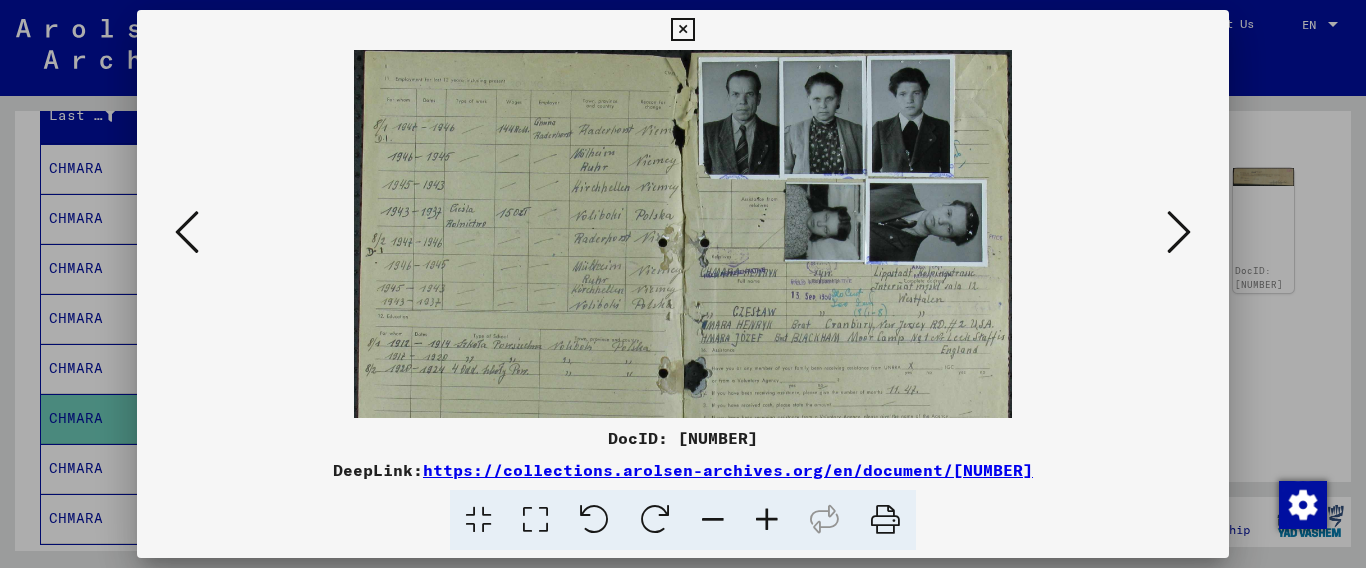 click at bounding box center (767, 520) 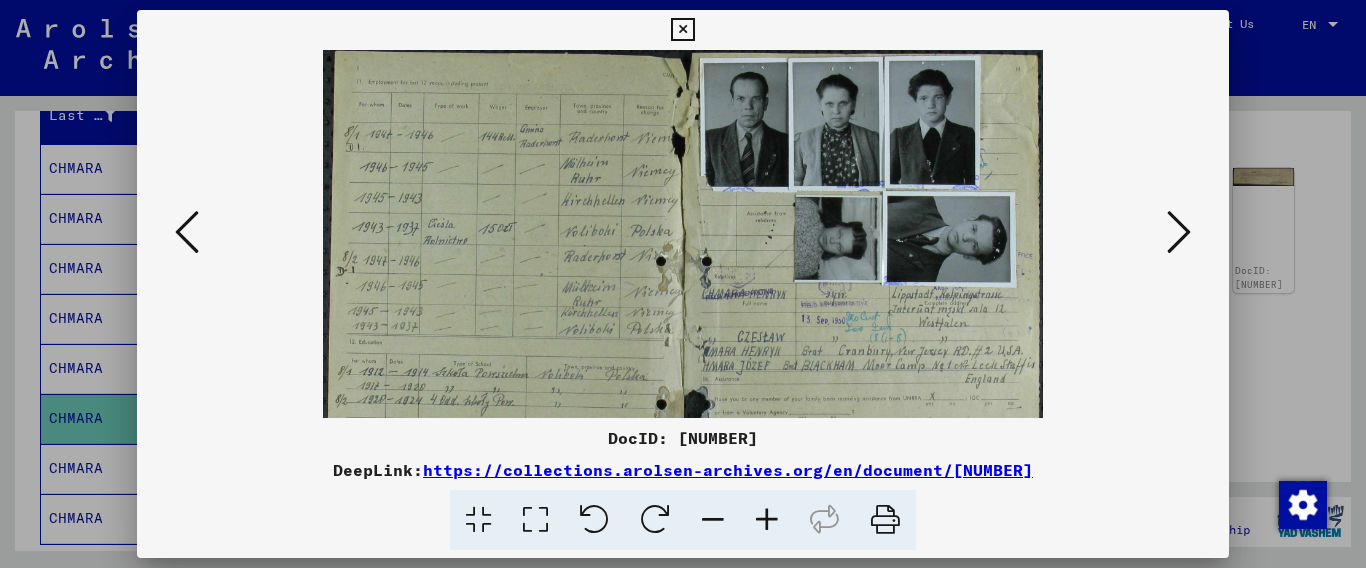 click at bounding box center [767, 520] 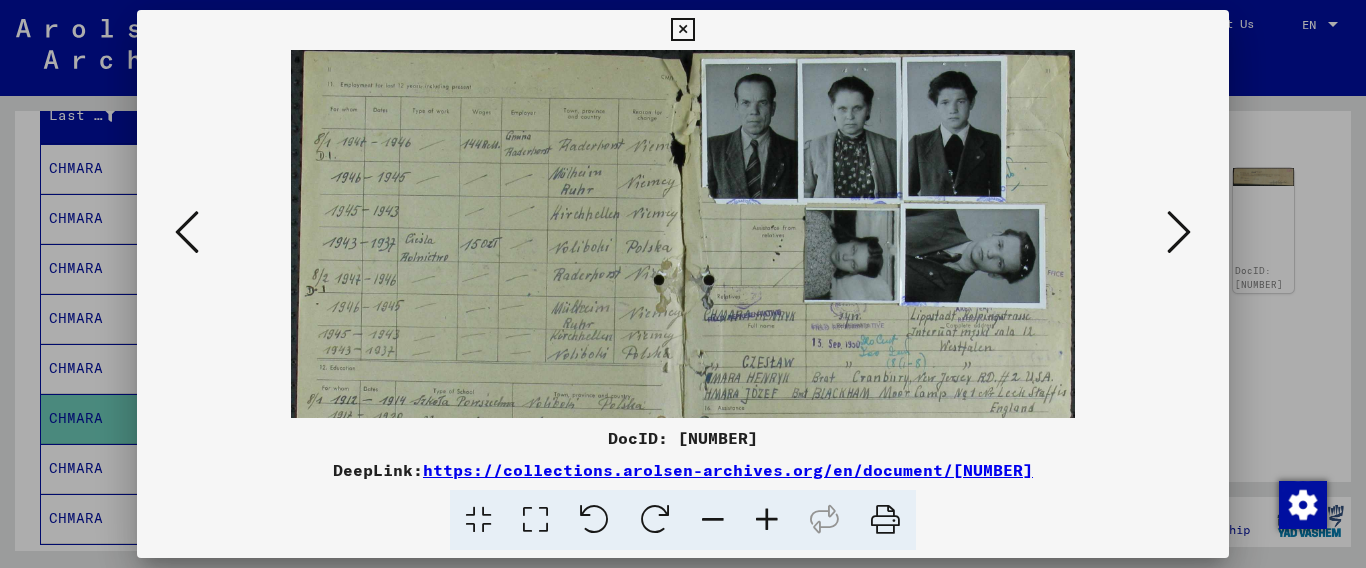 click at bounding box center [767, 520] 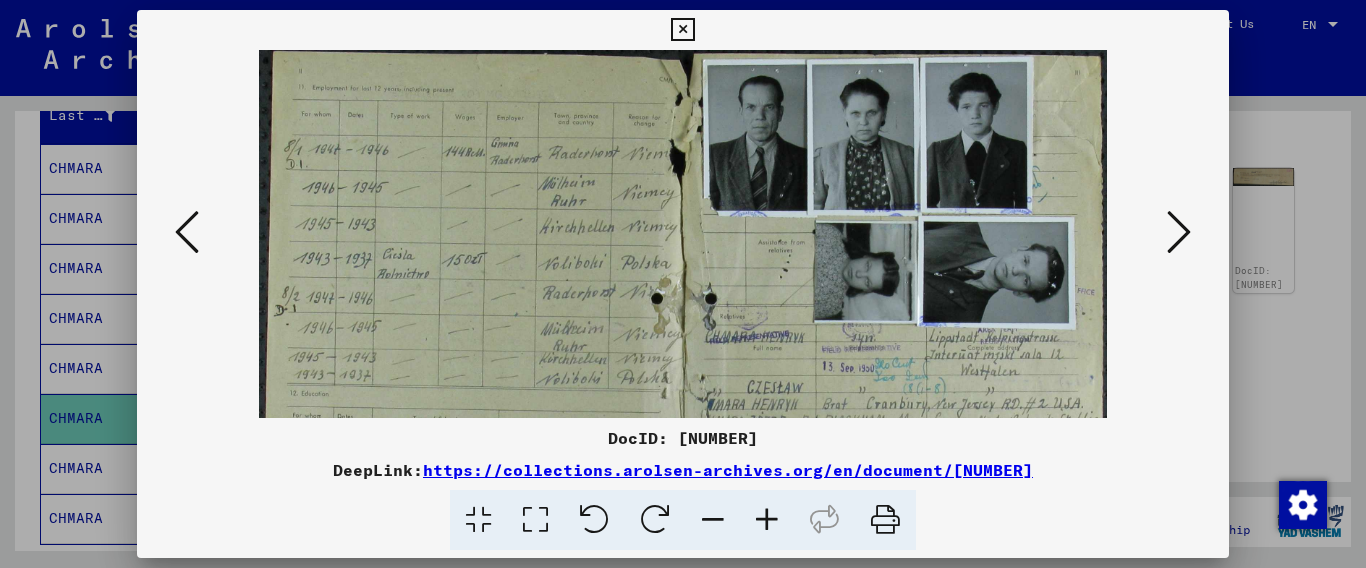 click at bounding box center [767, 520] 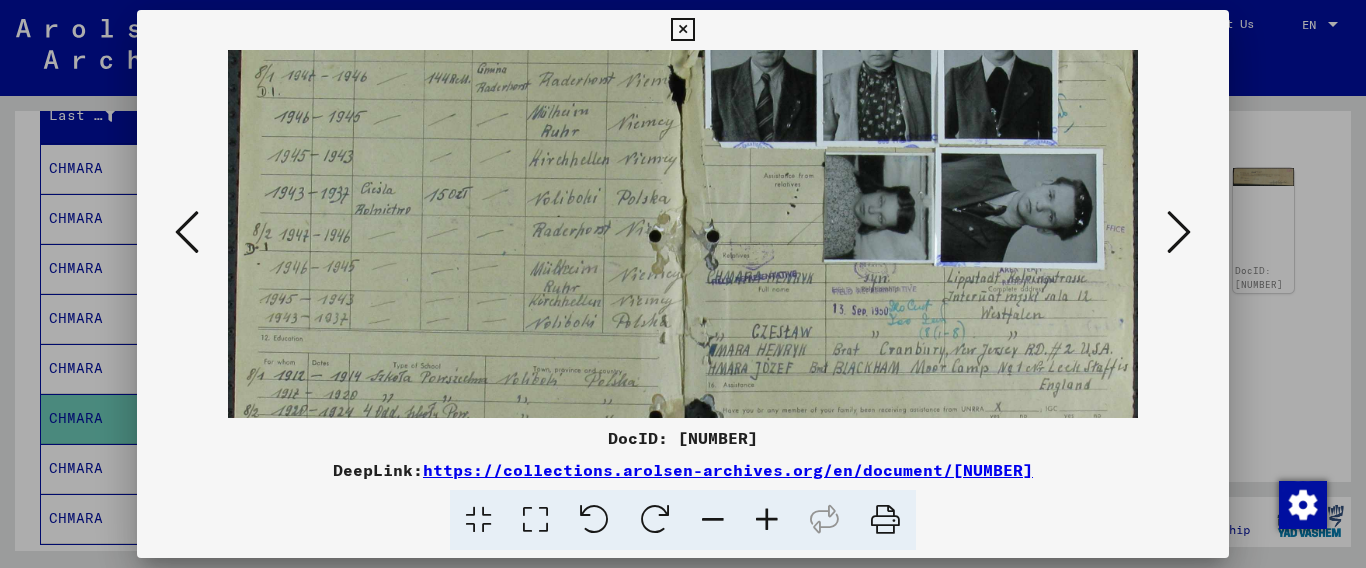 scroll, scrollTop: 84, scrollLeft: 0, axis: vertical 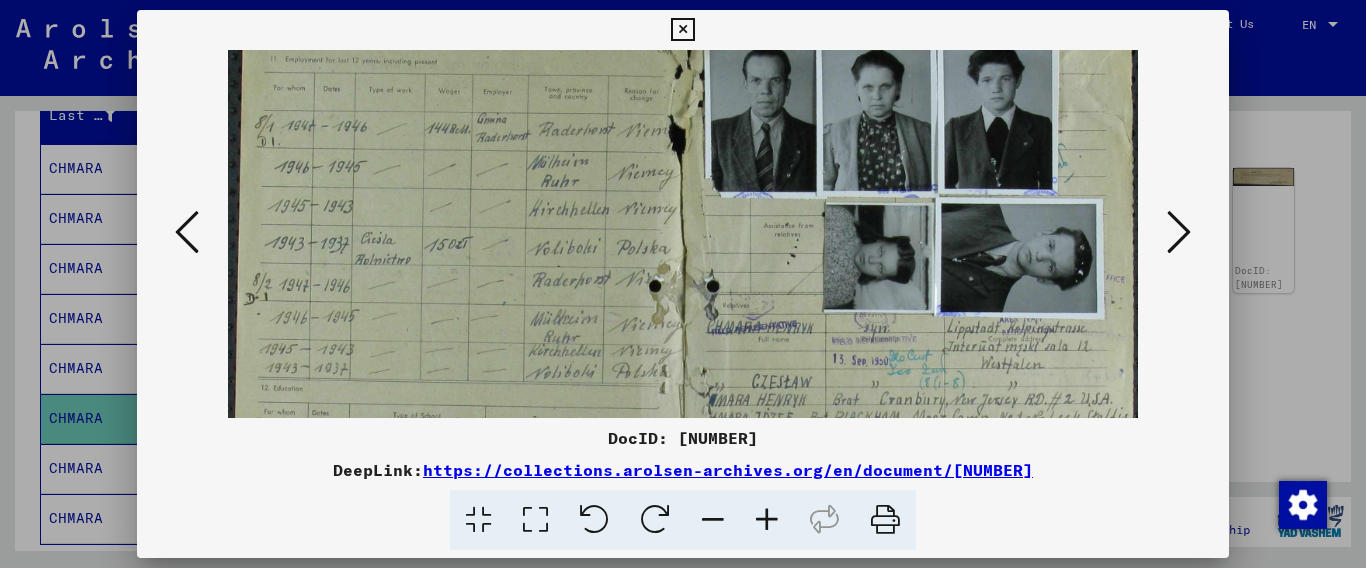 drag, startPoint x: 998, startPoint y: 320, endPoint x: 951, endPoint y: 248, distance: 85.98256 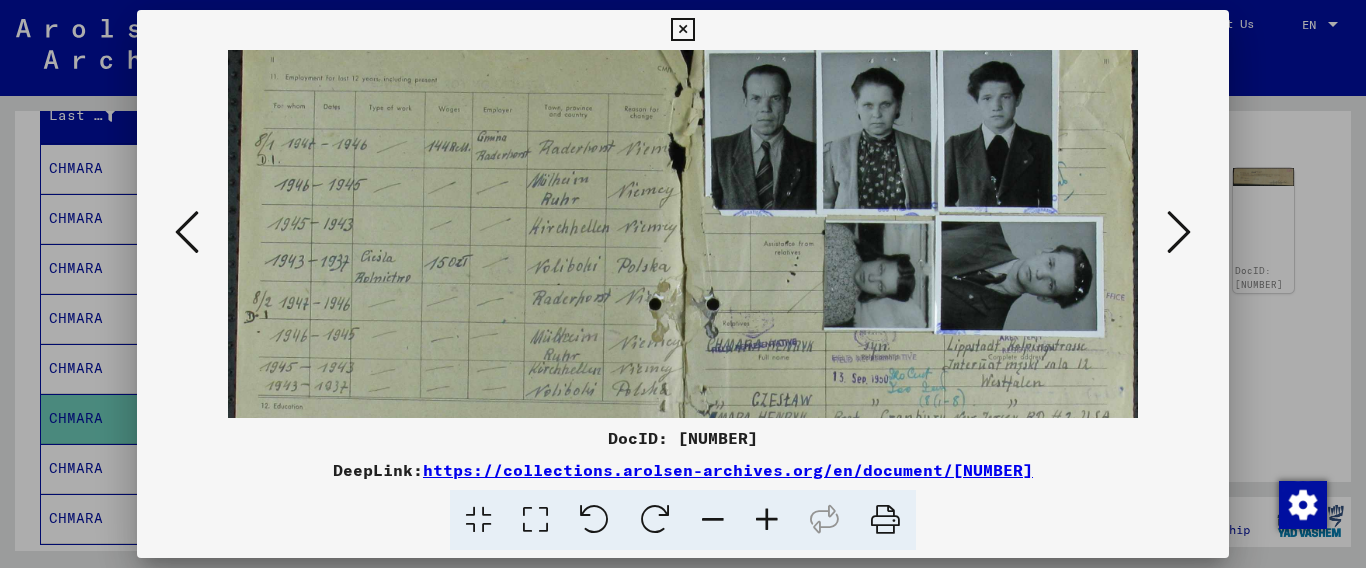 click at bounding box center (1179, 232) 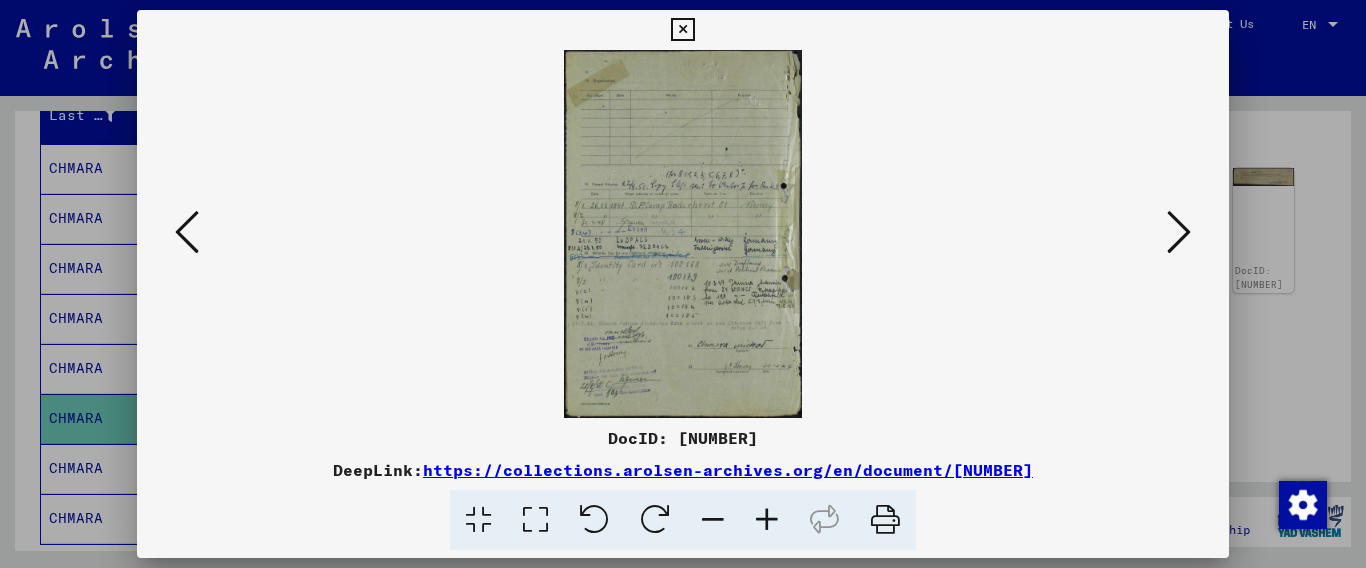 click at bounding box center [1179, 232] 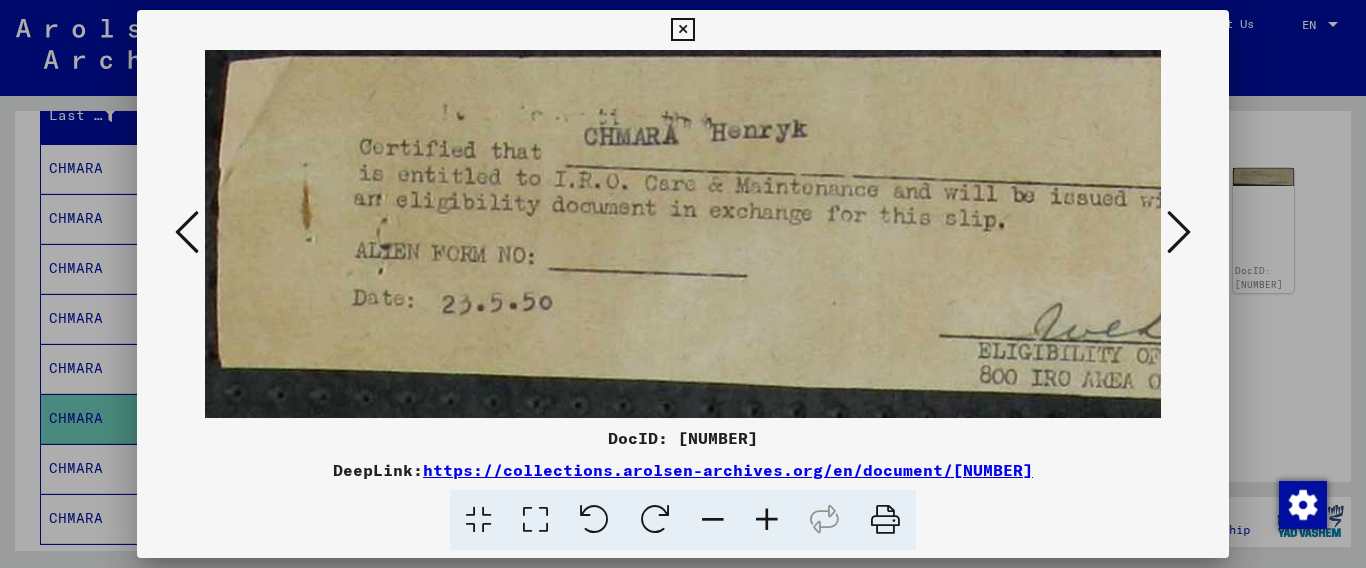 click at bounding box center [1179, 232] 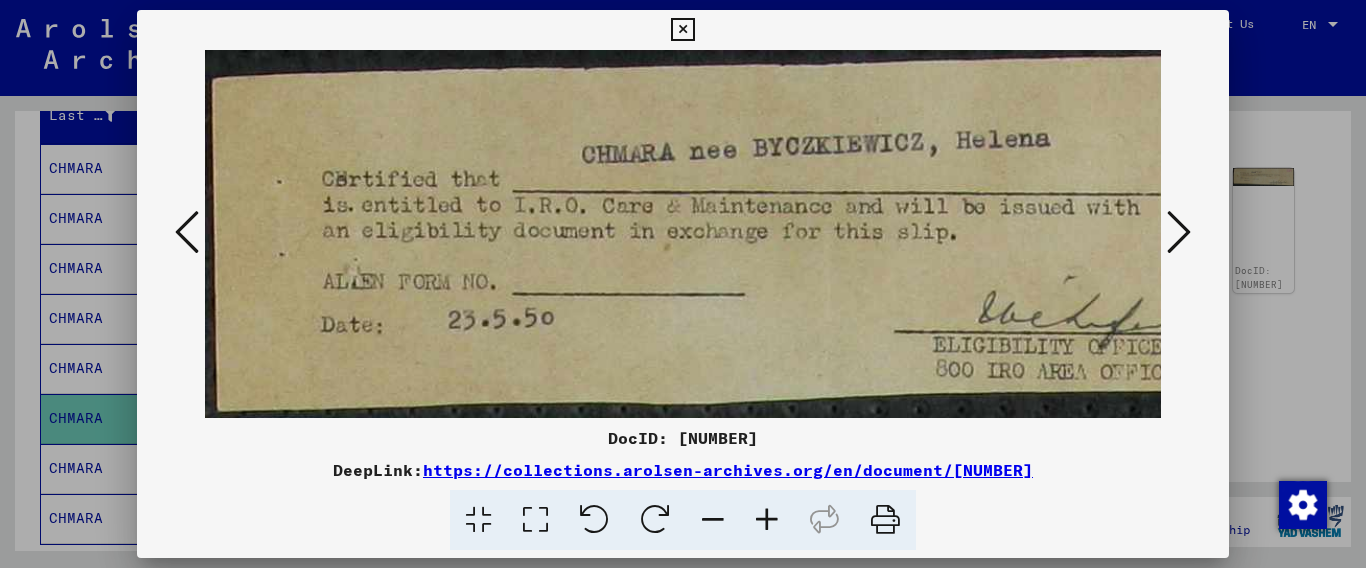 click at bounding box center [1179, 232] 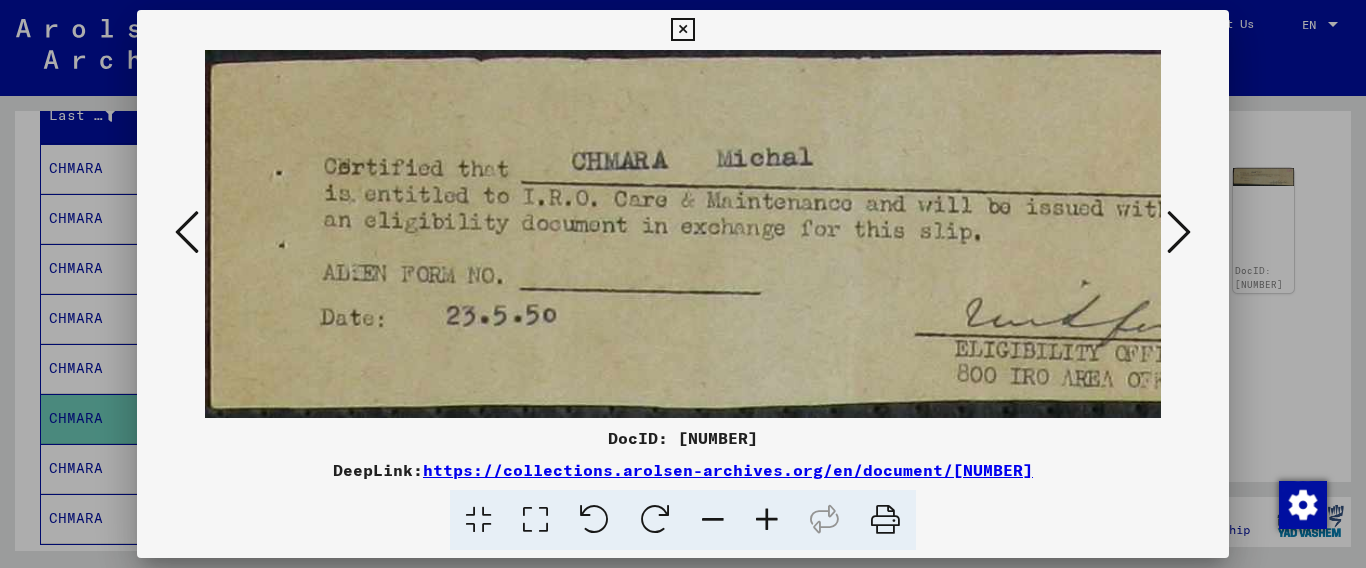click at bounding box center (1179, 232) 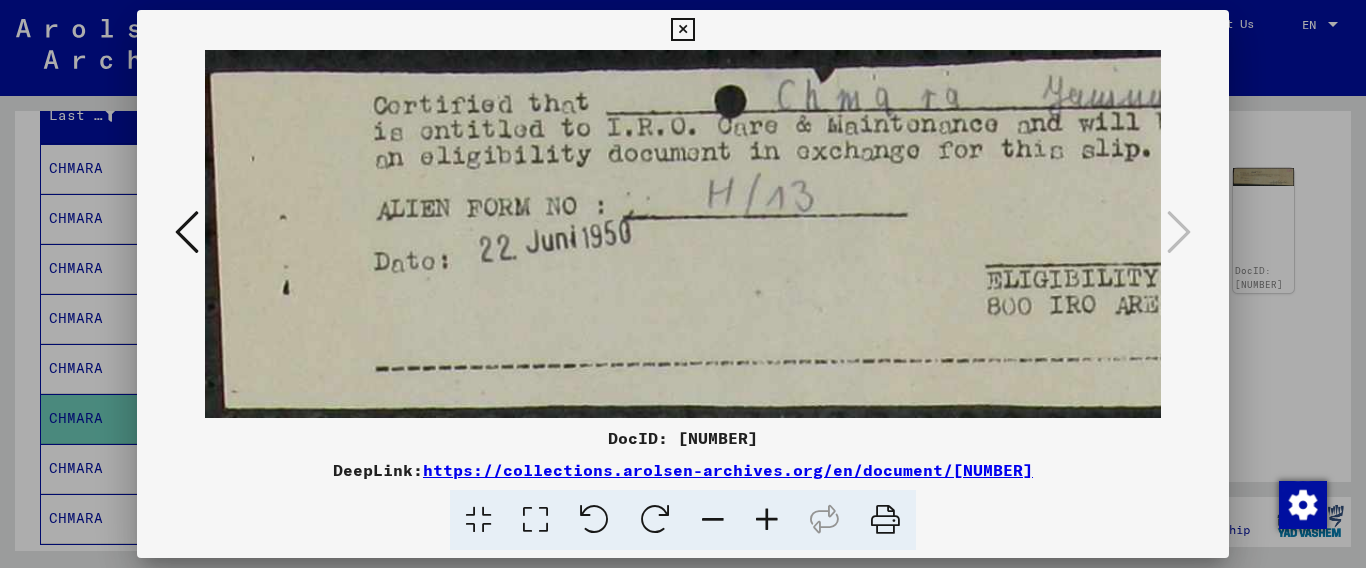 click at bounding box center [1179, 232] 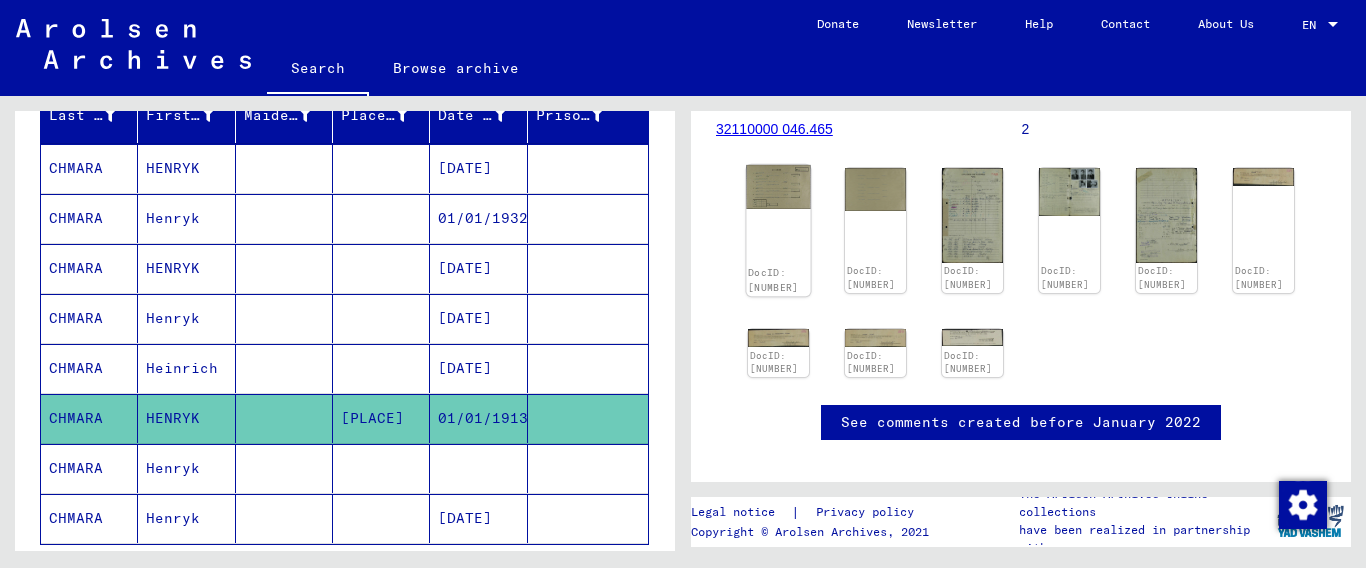 click 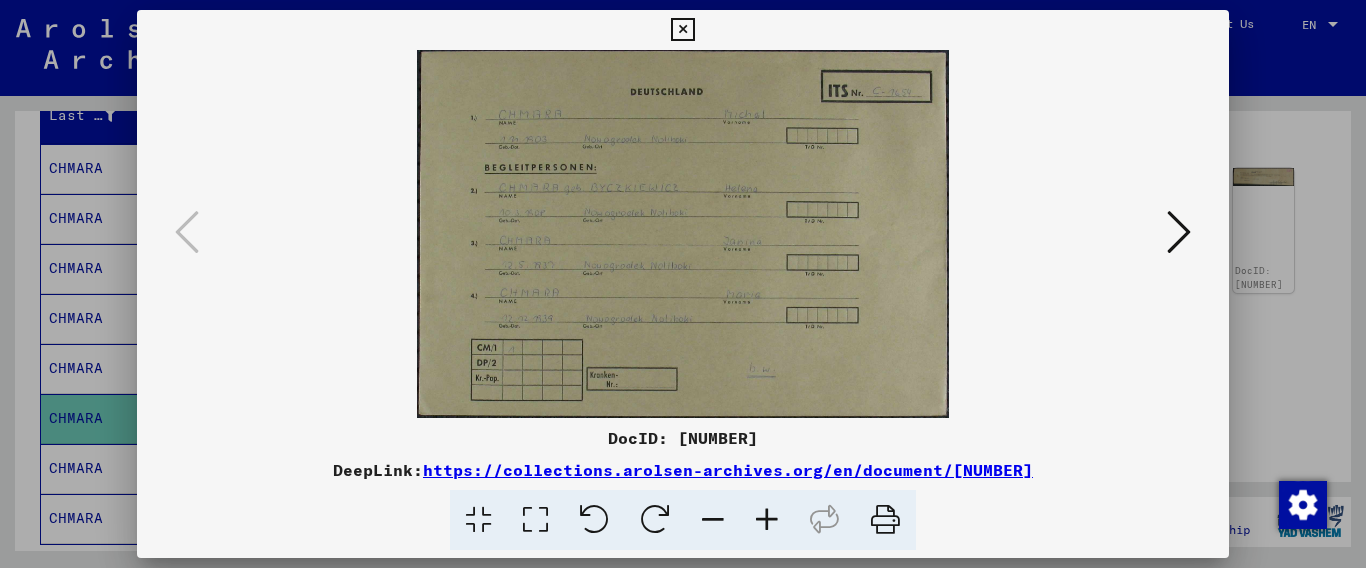 click at bounding box center [767, 520] 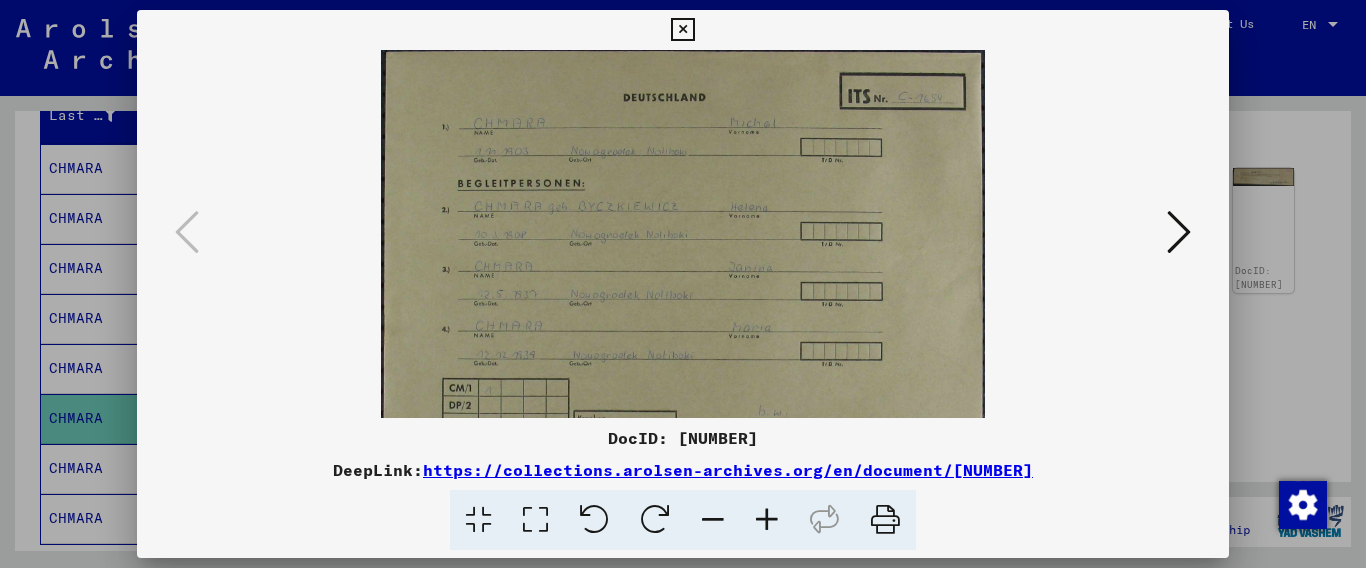 click at bounding box center (767, 520) 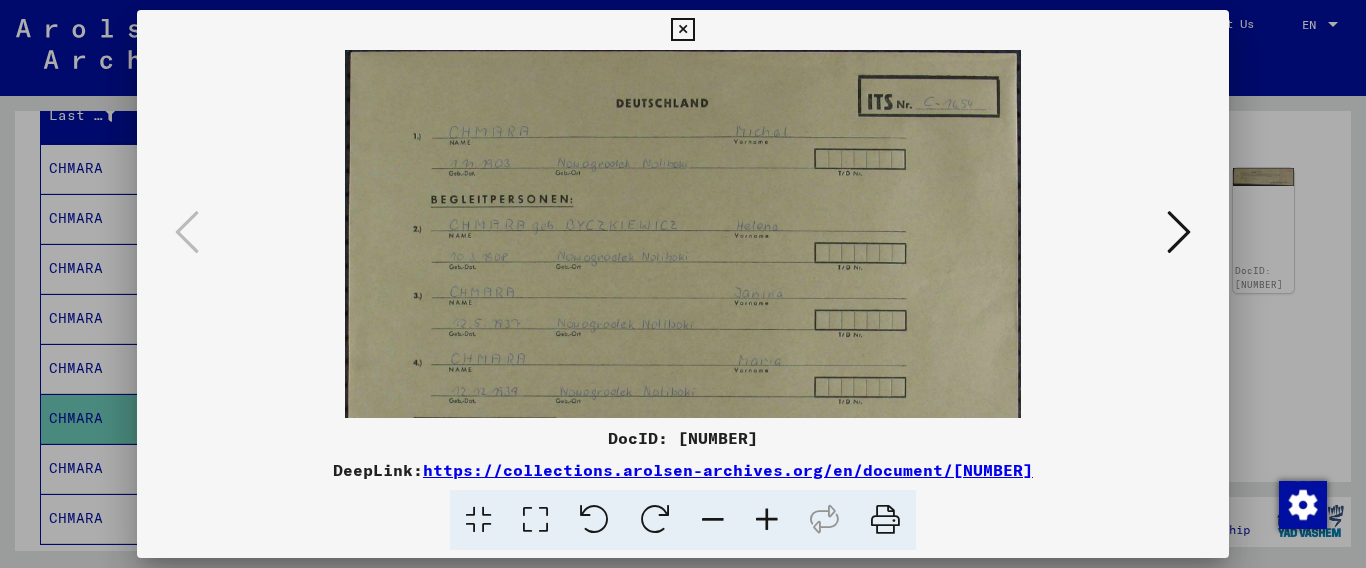 click at bounding box center [767, 520] 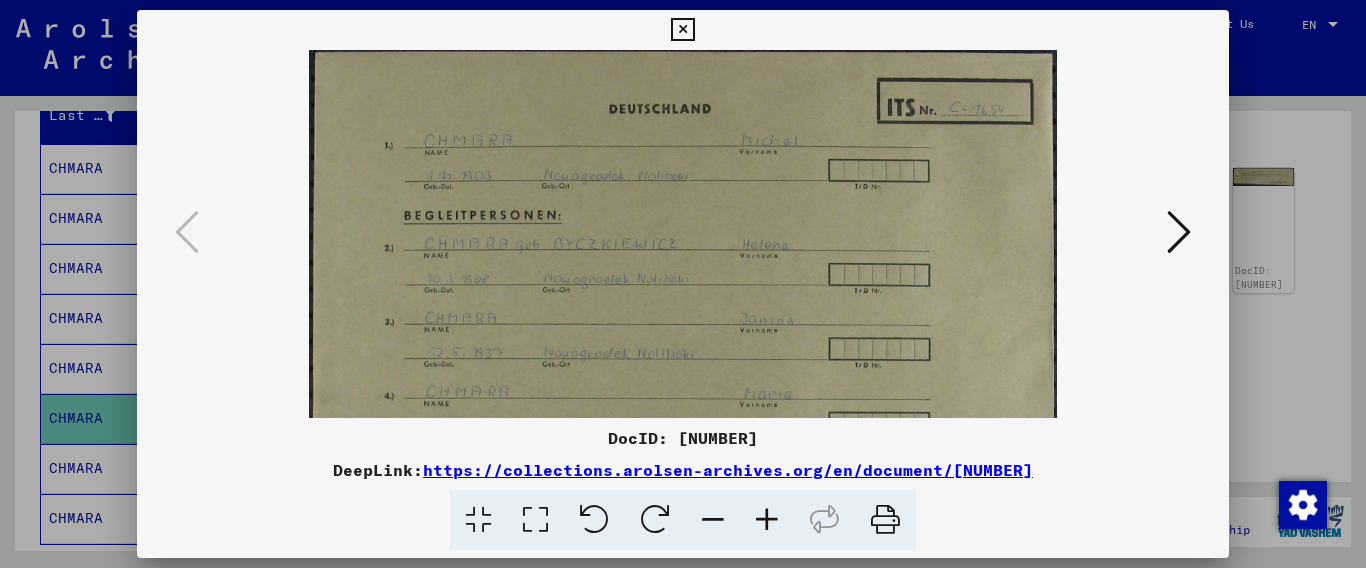 click at bounding box center [767, 520] 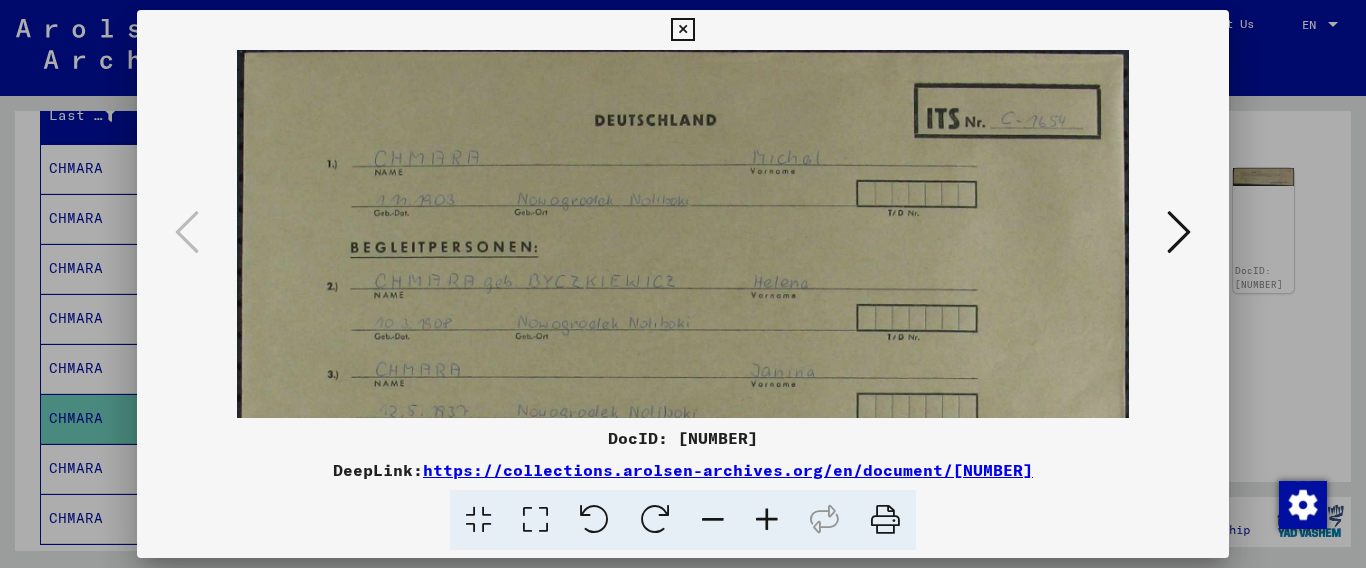 click at bounding box center (767, 520) 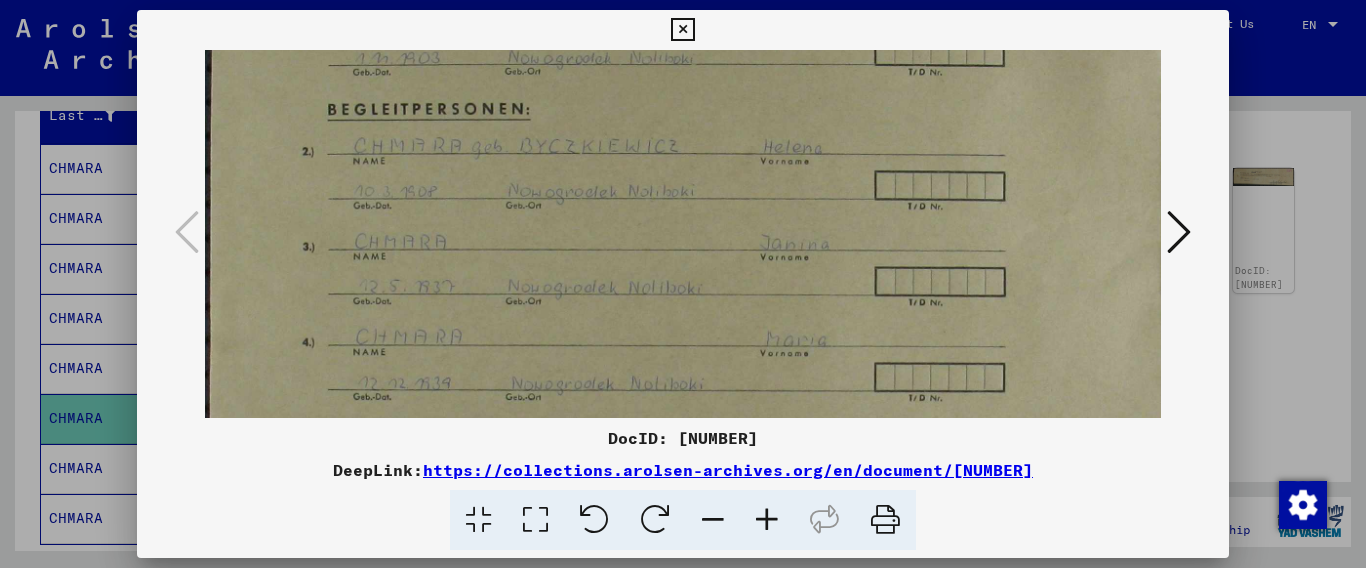 scroll, scrollTop: 153, scrollLeft: 0, axis: vertical 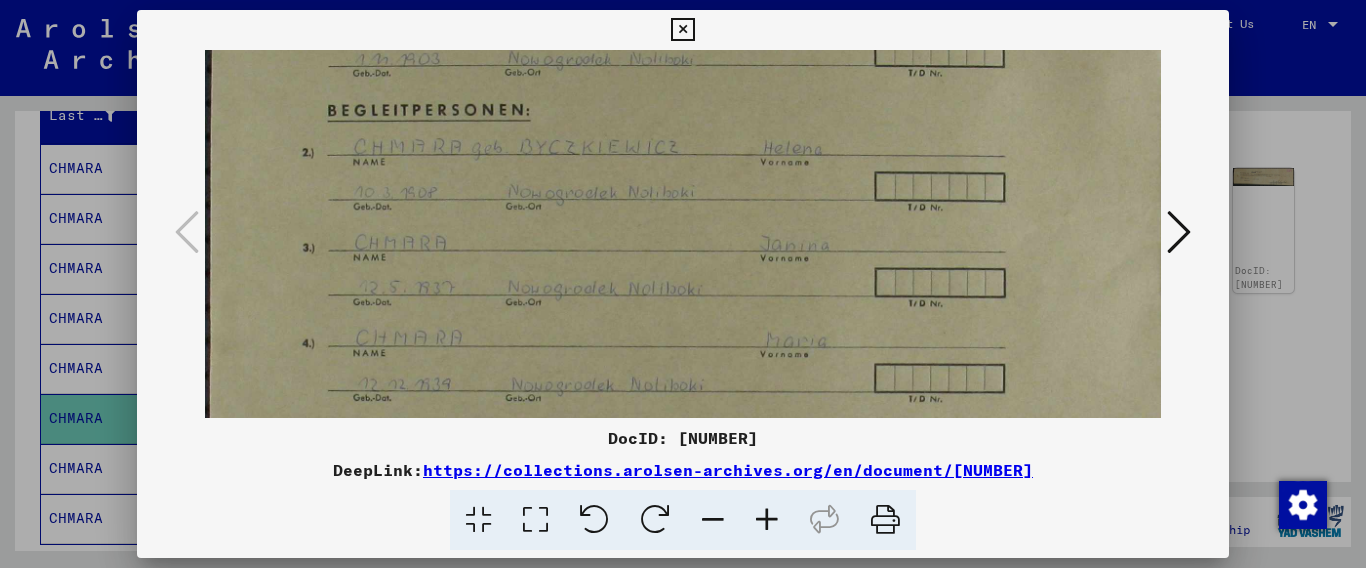 drag, startPoint x: 1027, startPoint y: 367, endPoint x: 1050, endPoint y: 214, distance: 154.7191 